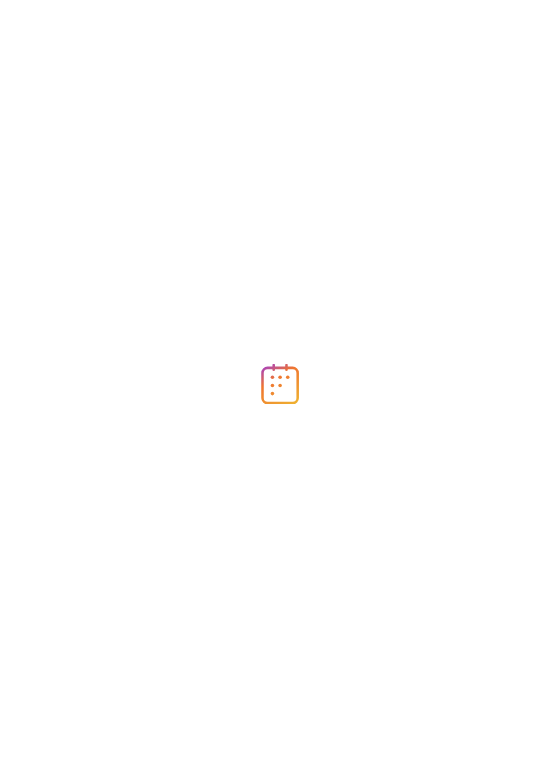 scroll, scrollTop: 0, scrollLeft: 0, axis: both 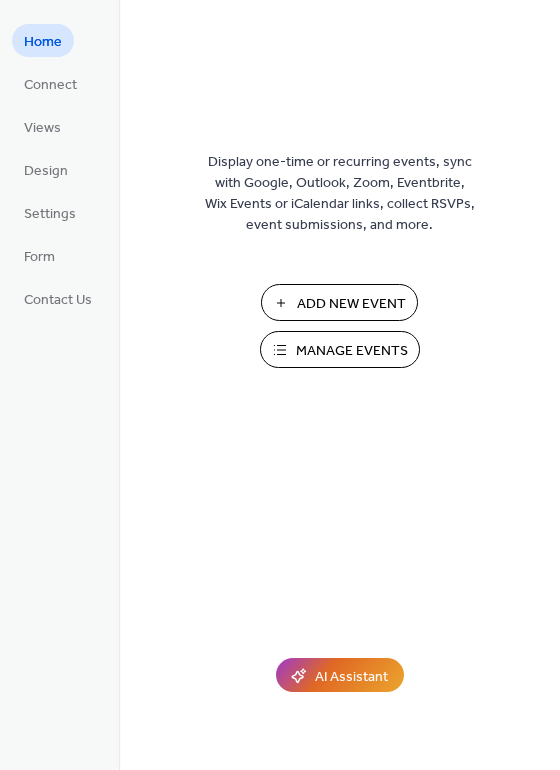 click on "Manage Events" at bounding box center (352, 351) 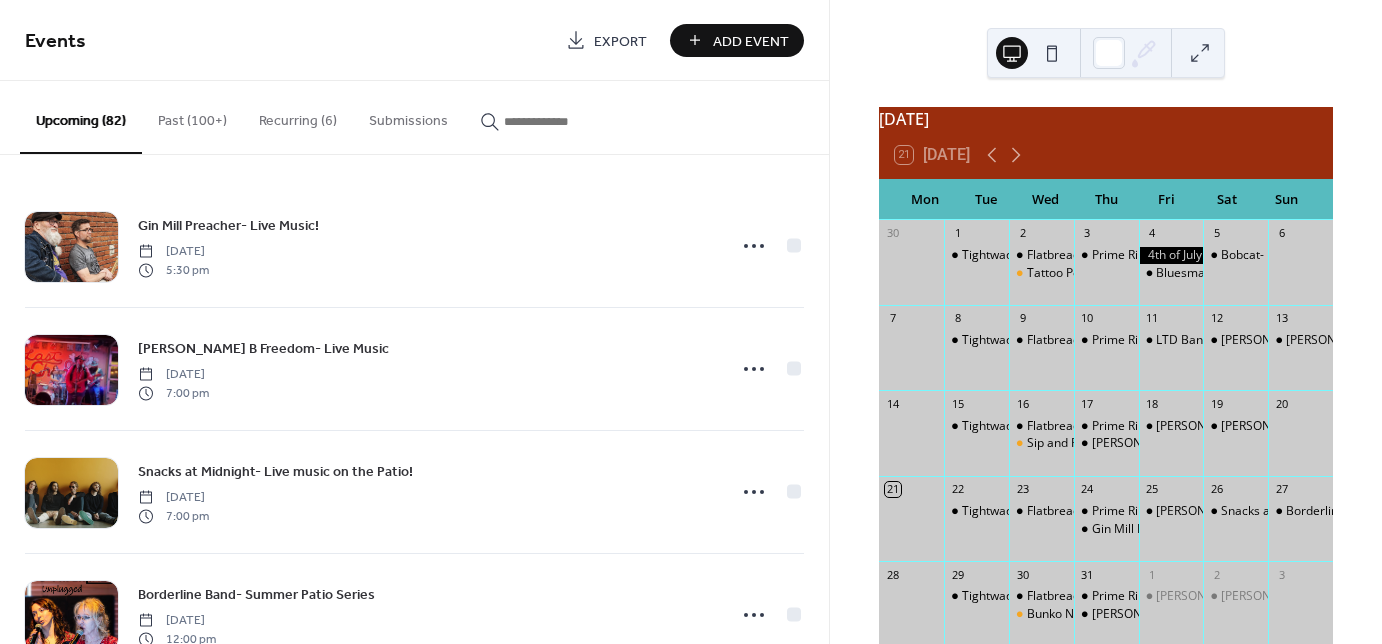 scroll, scrollTop: 0, scrollLeft: 0, axis: both 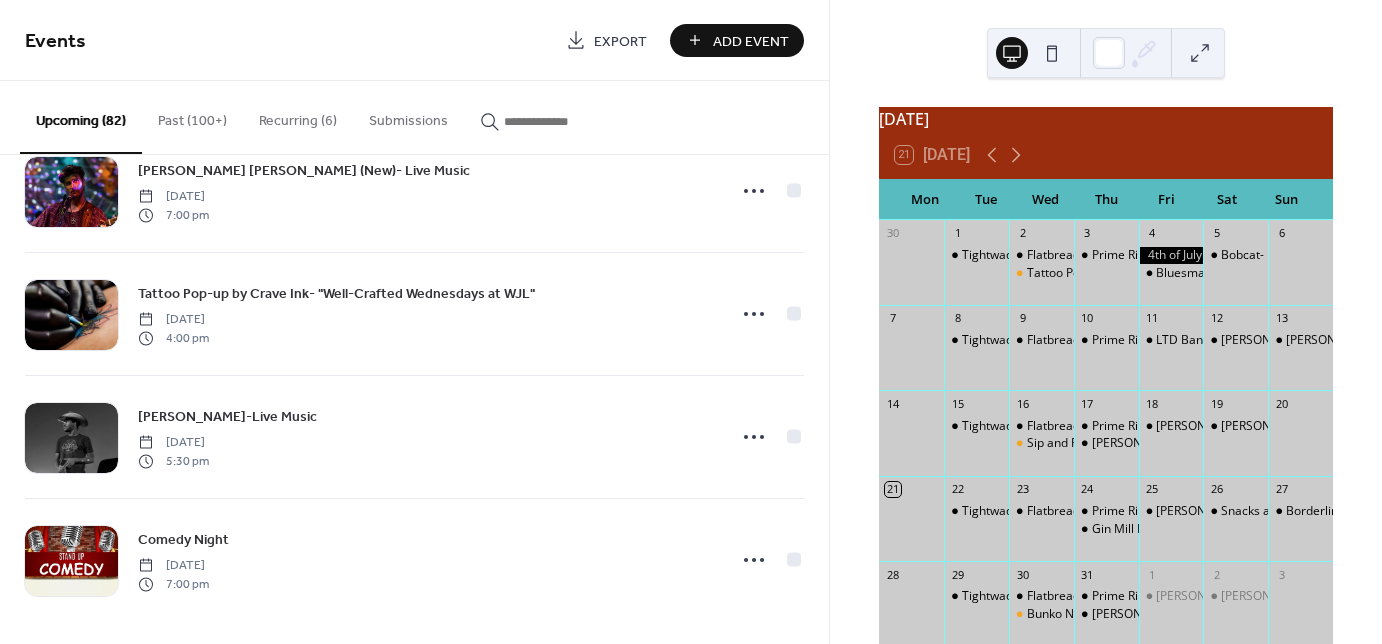 click on "Upcoming (82)" at bounding box center [81, 117] 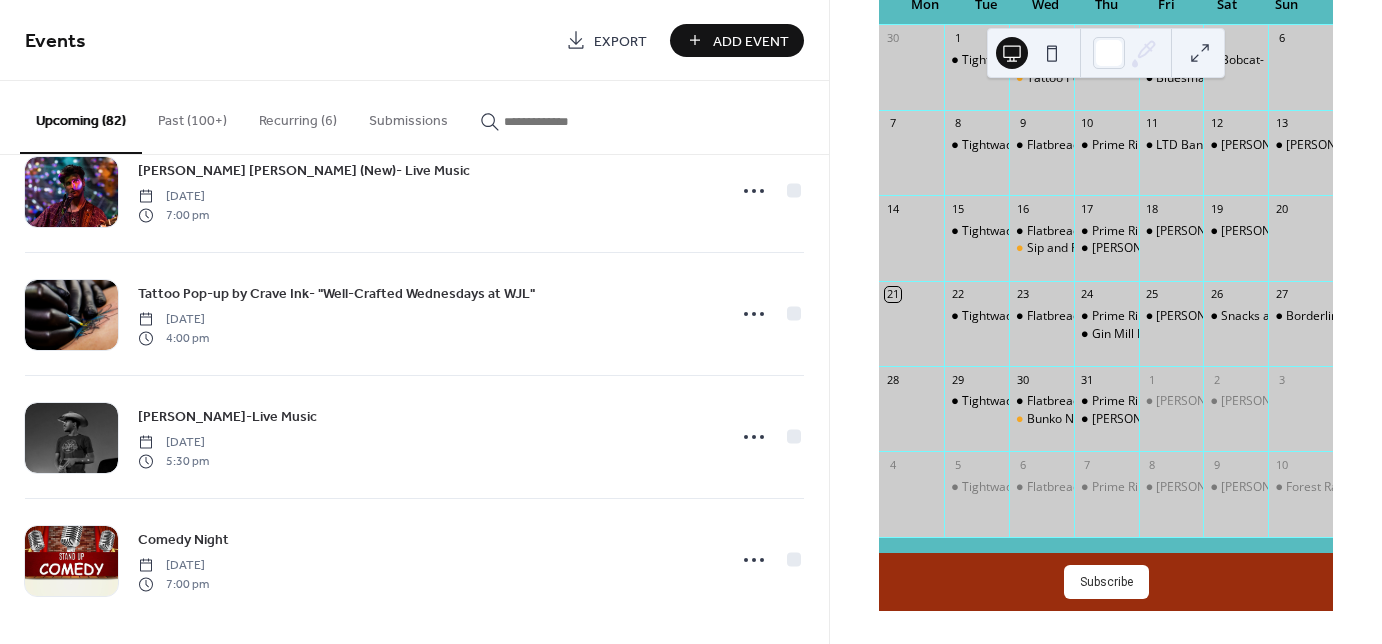scroll, scrollTop: 206, scrollLeft: 0, axis: vertical 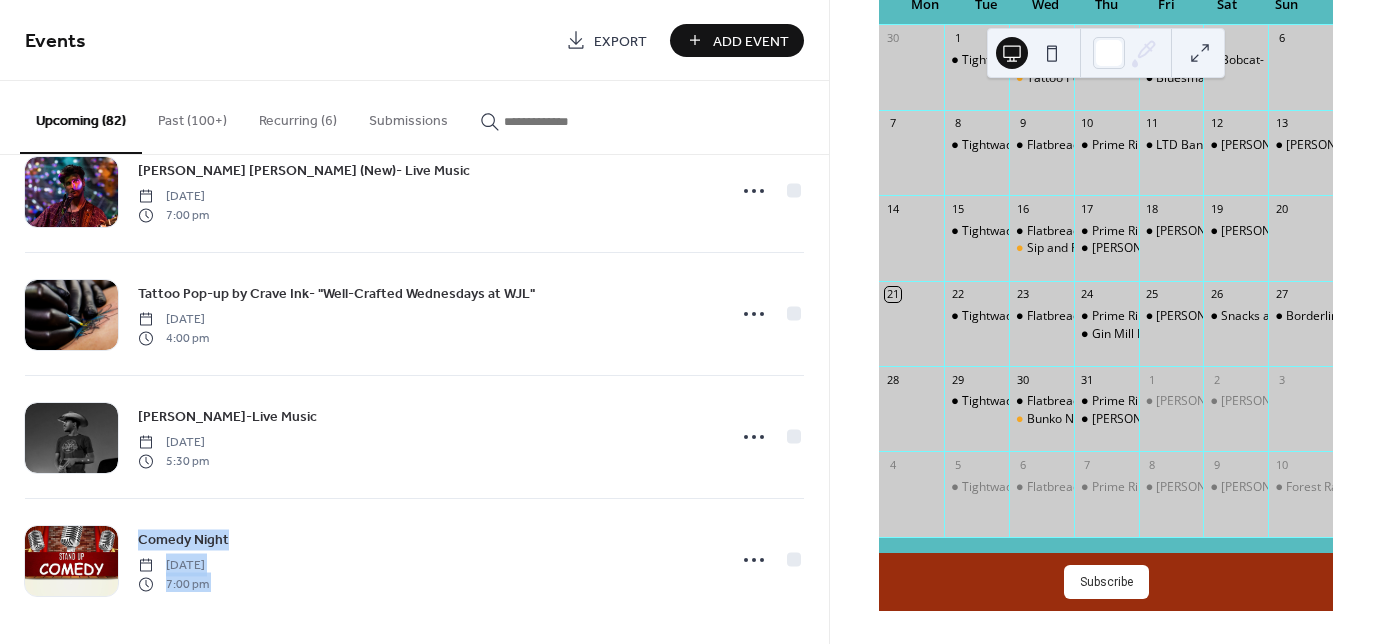 drag, startPoint x: 821, startPoint y: 408, endPoint x: 811, endPoint y: 607, distance: 199.2511 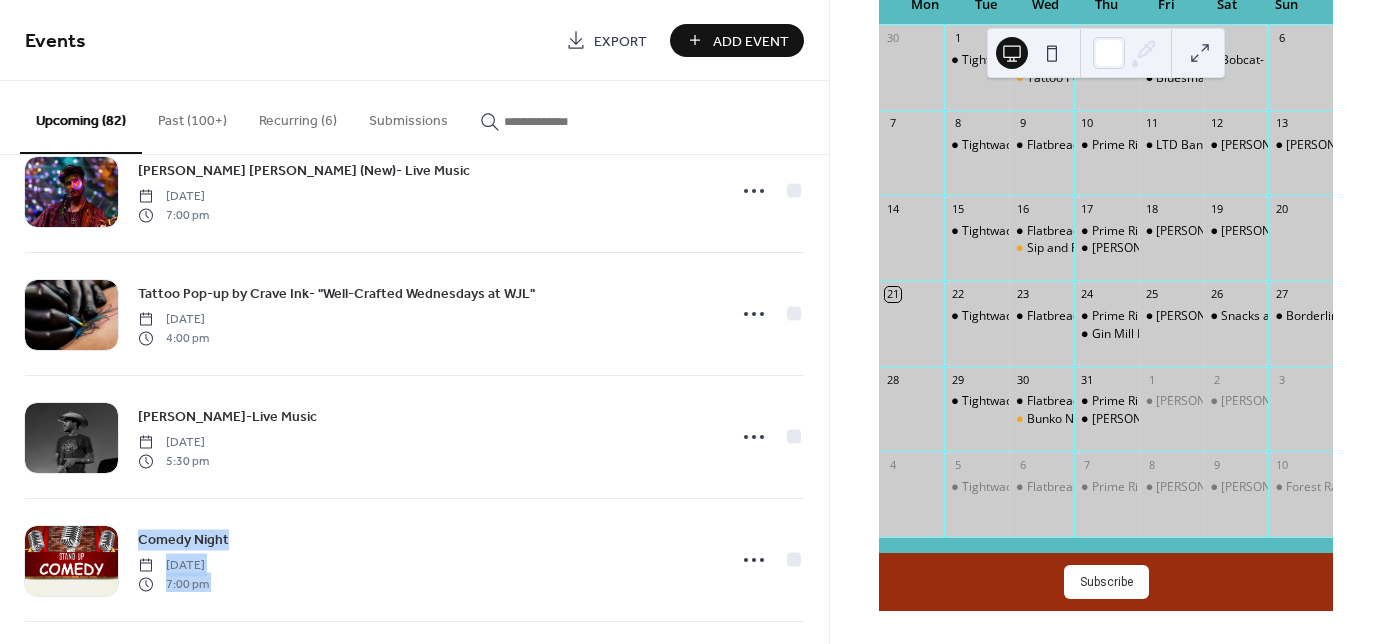 scroll, scrollTop: 2773, scrollLeft: 0, axis: vertical 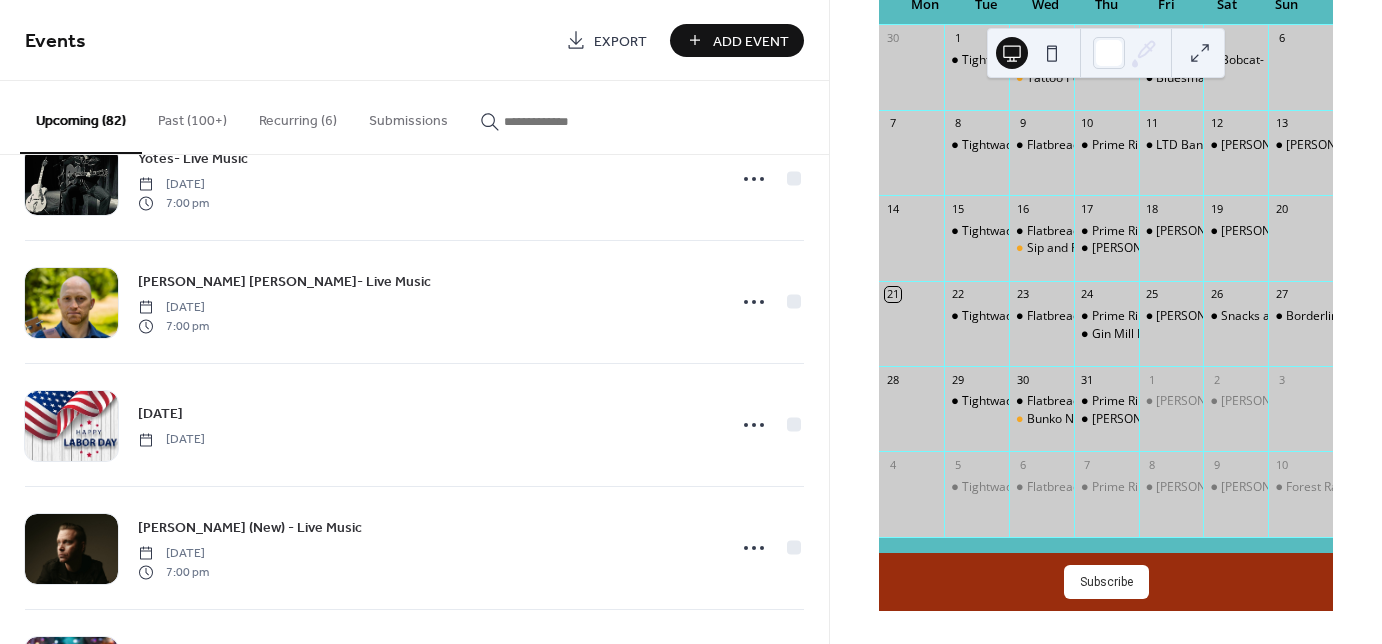 click on "Upcoming (82)" at bounding box center (81, 117) 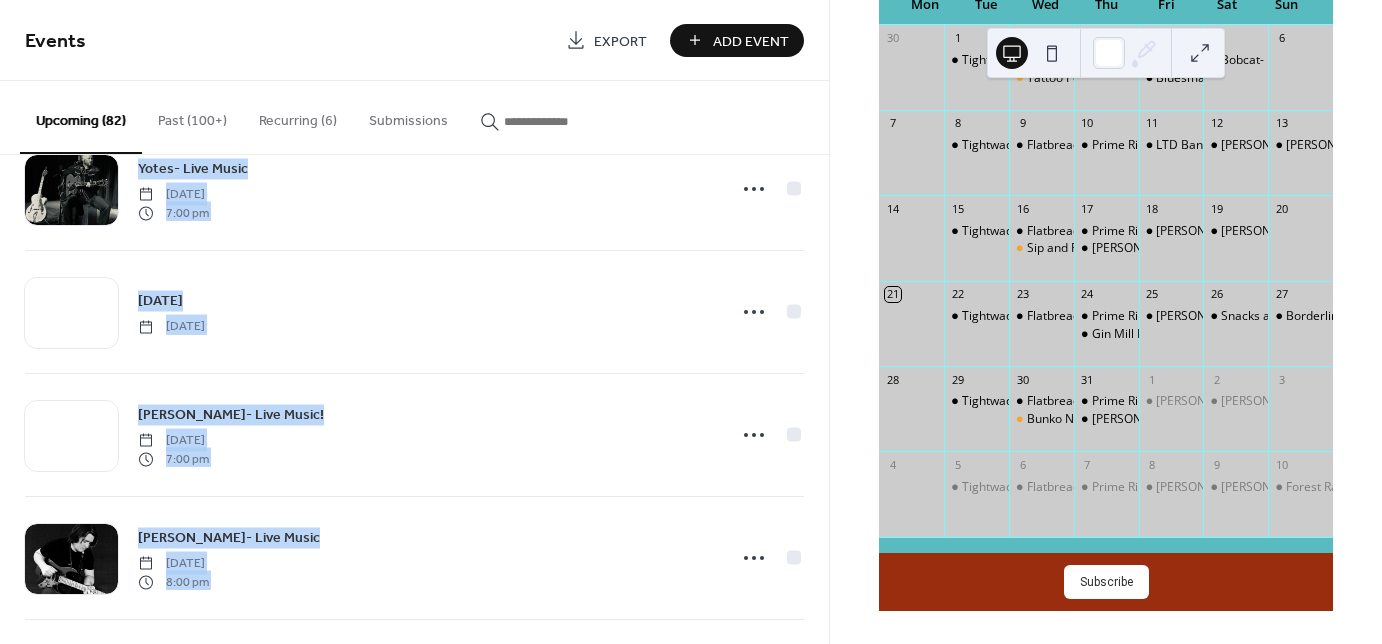 scroll, scrollTop: 9639, scrollLeft: 0, axis: vertical 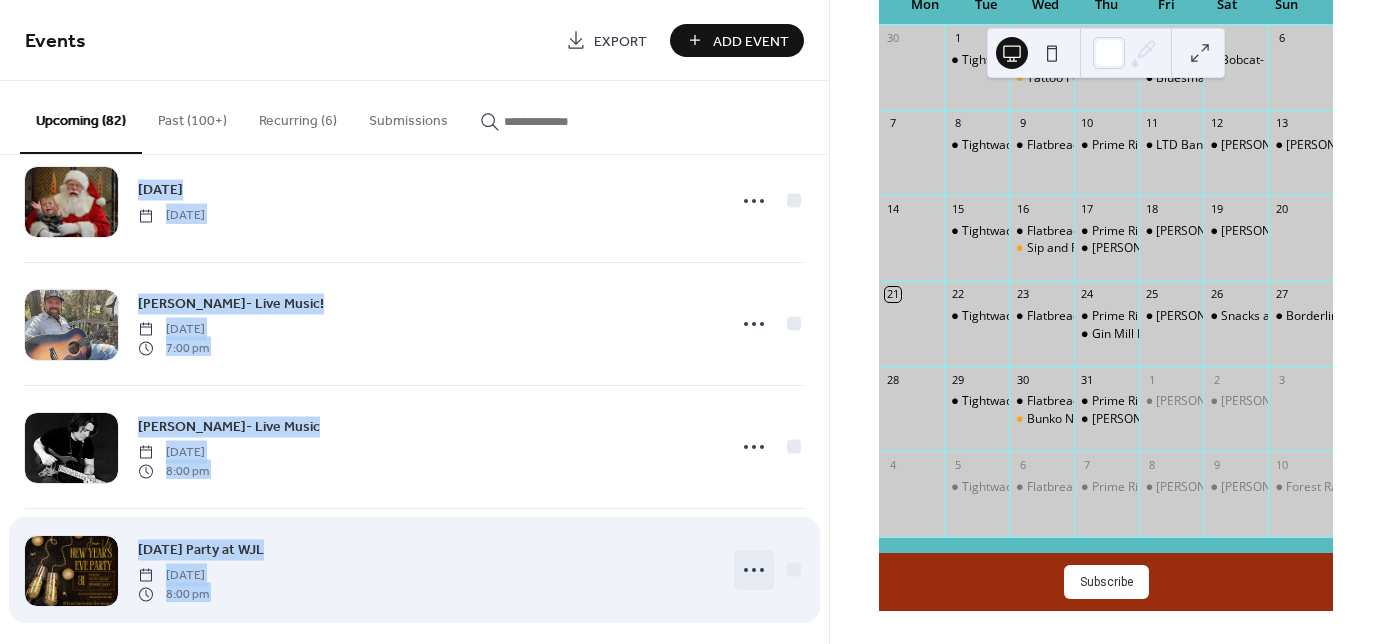 click 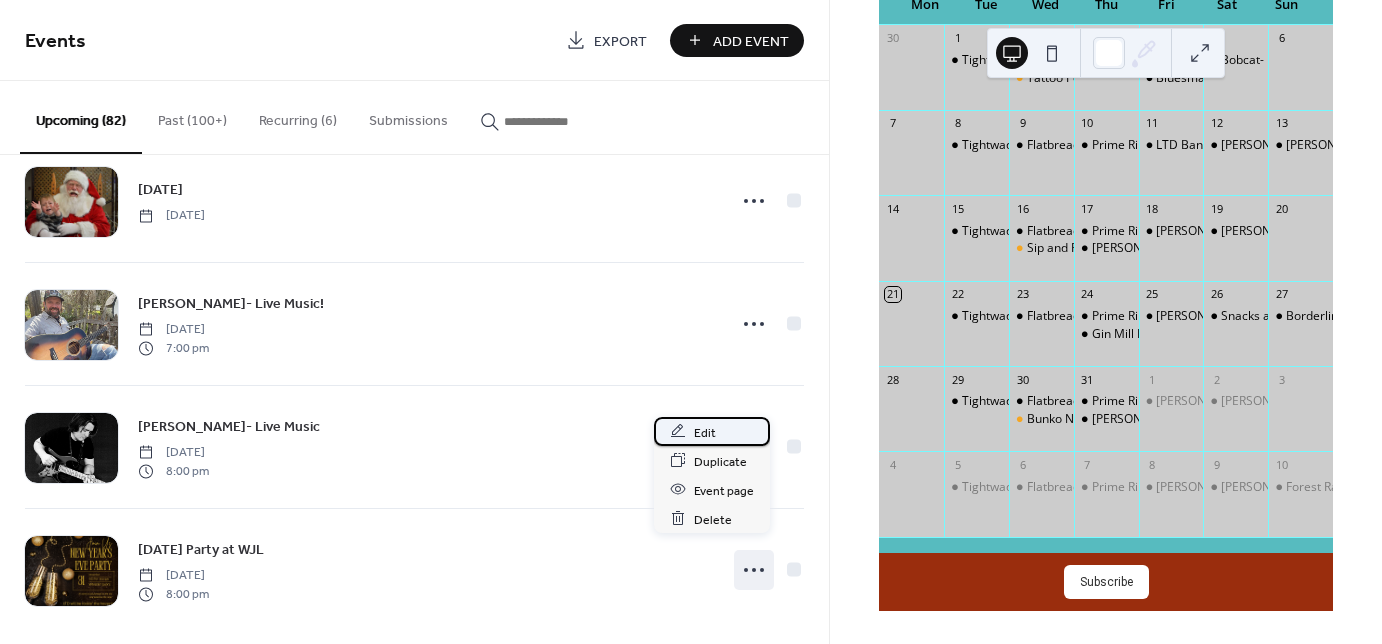 click on "Edit" at bounding box center [705, 432] 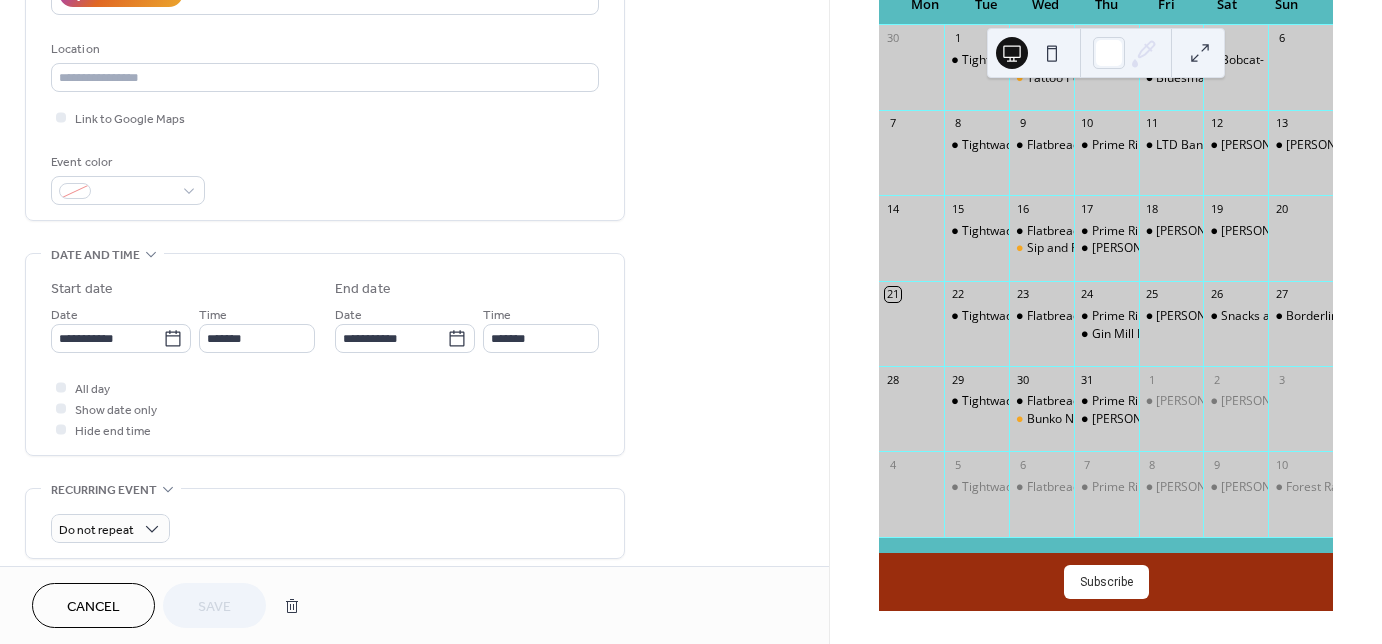 scroll, scrollTop: 400, scrollLeft: 0, axis: vertical 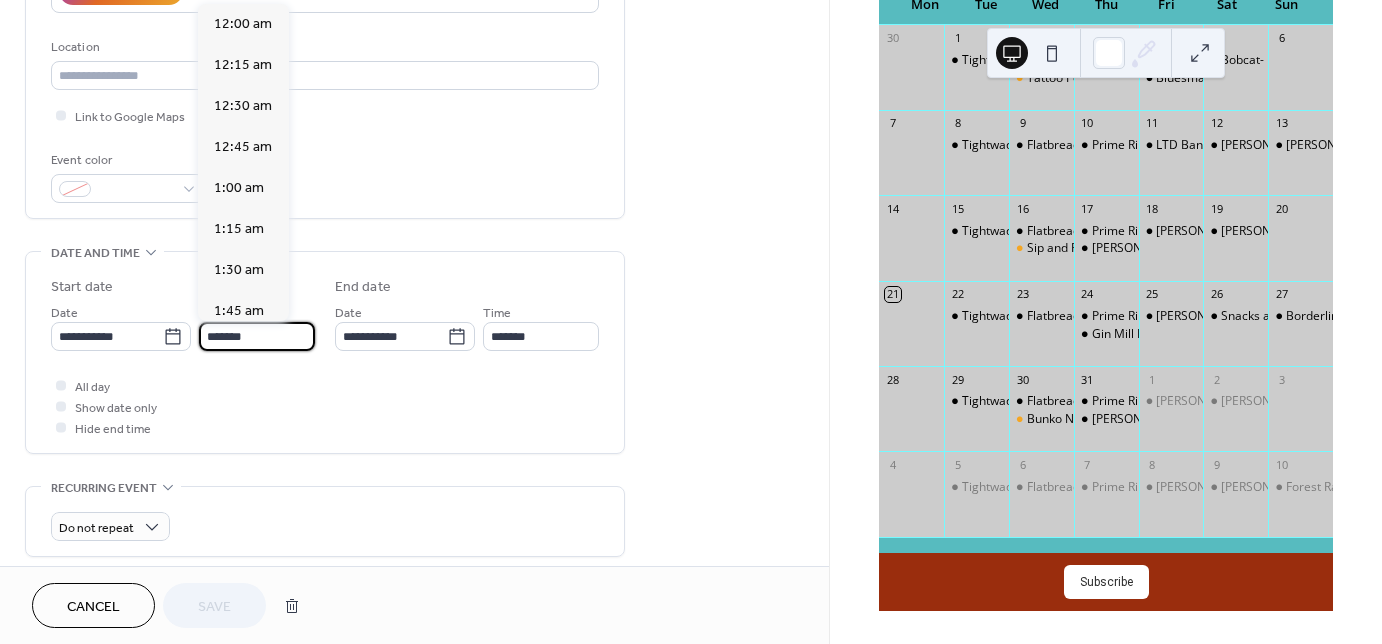 click on "*******" at bounding box center (257, 336) 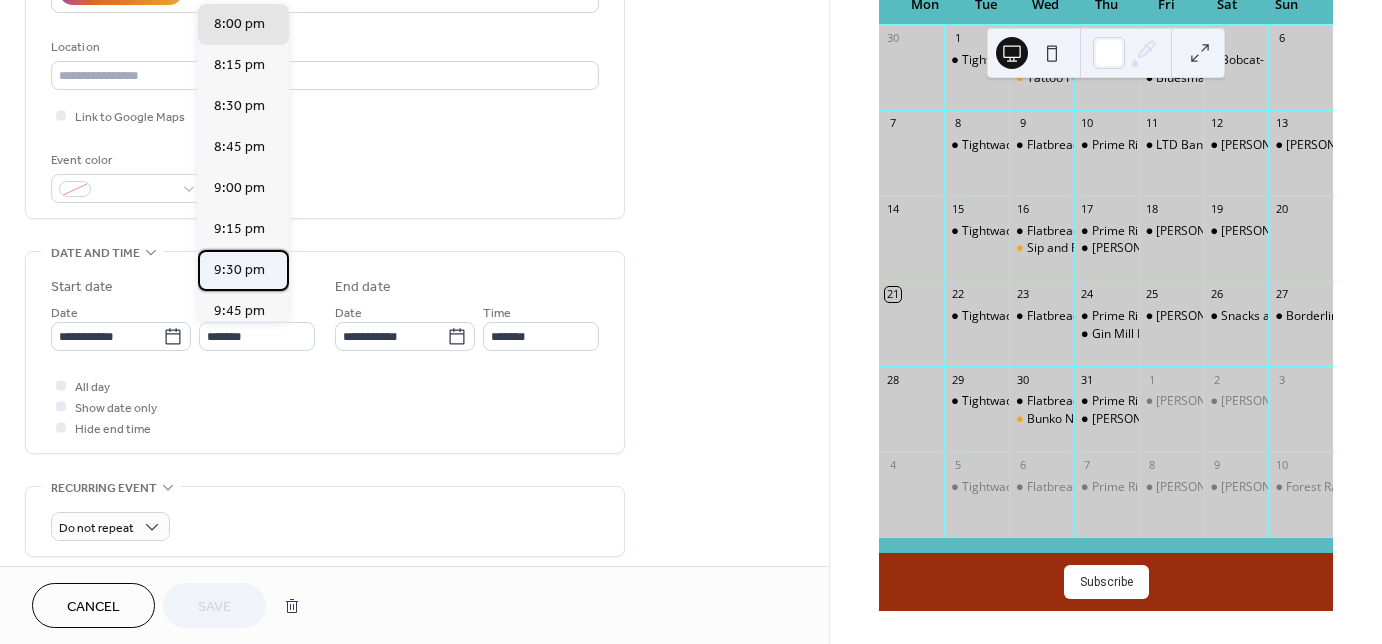 click on "9:30 pm" at bounding box center [239, 270] 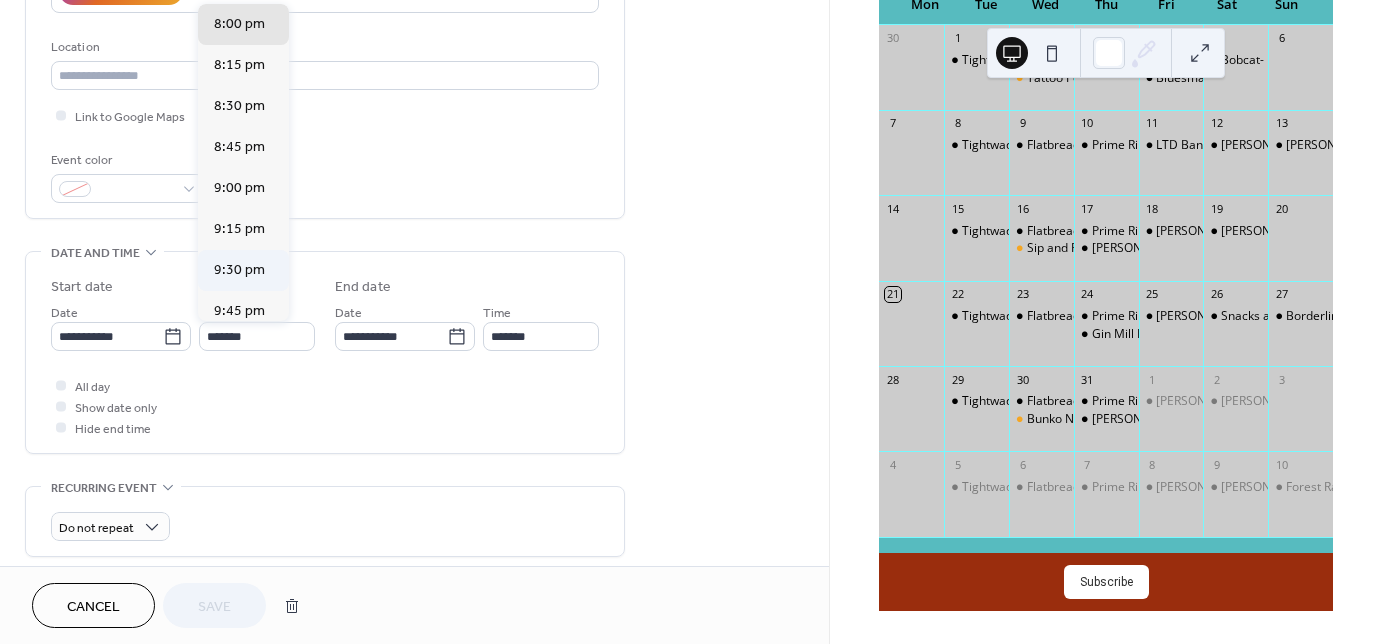 type on "*******" 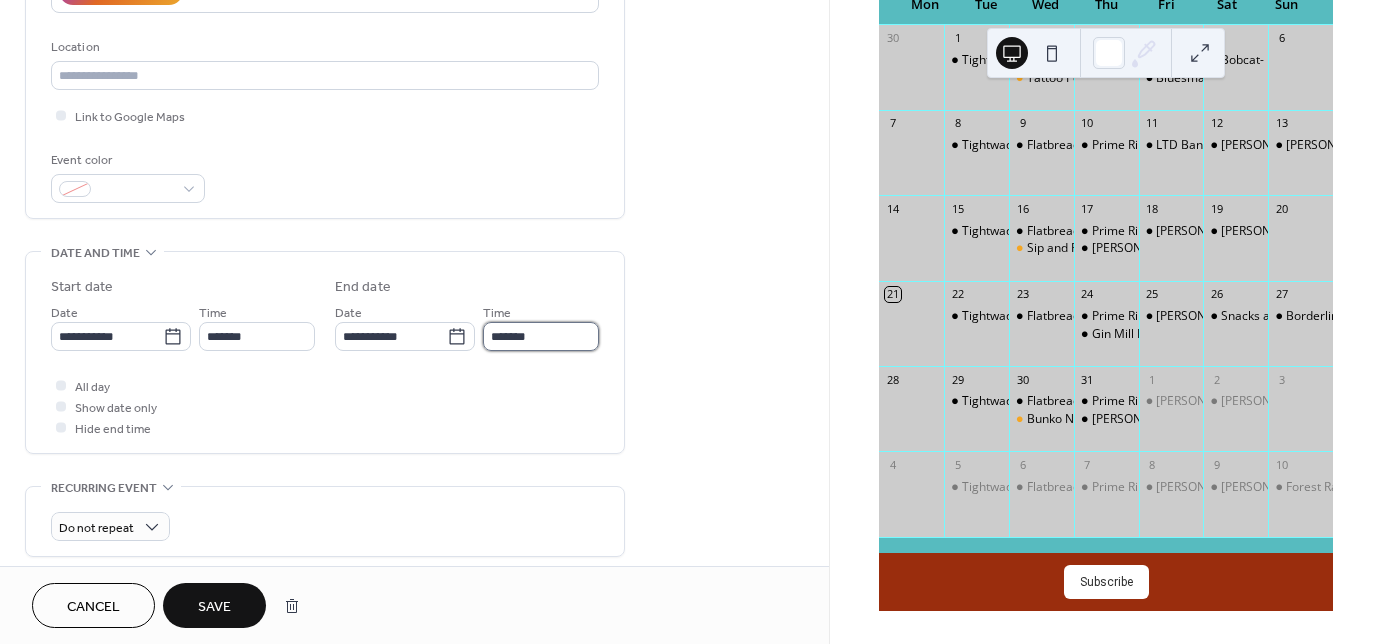 click on "*******" at bounding box center (541, 336) 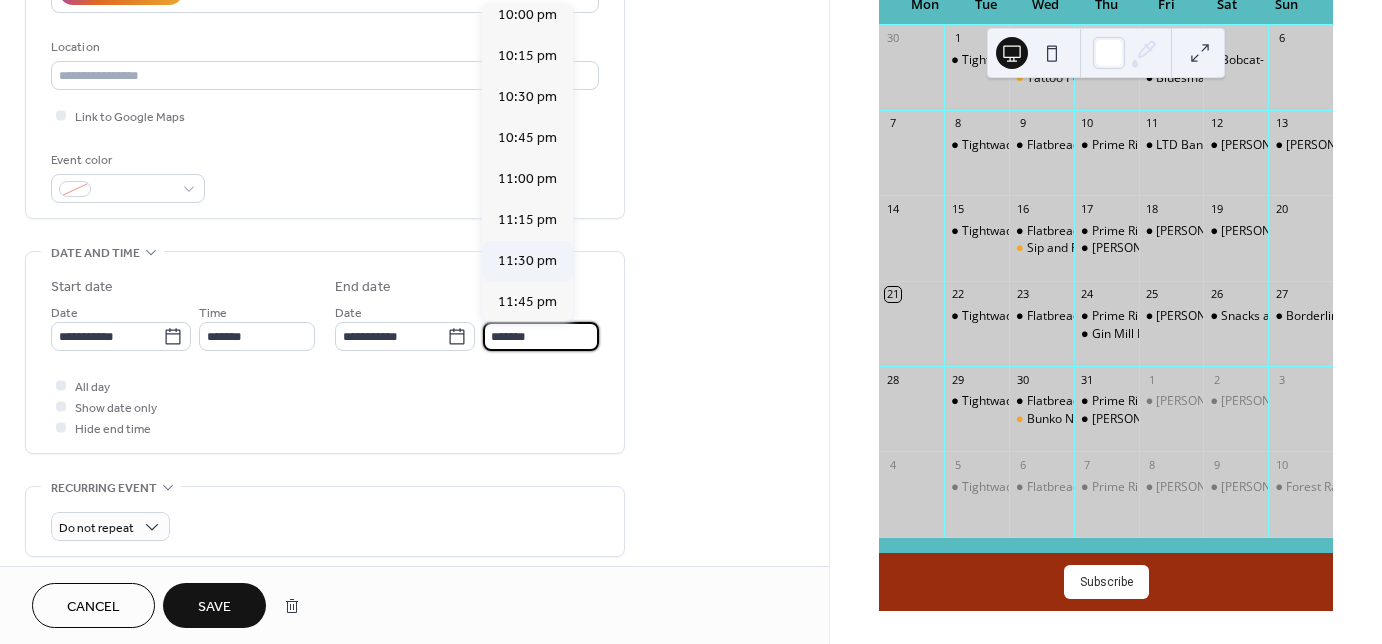 scroll, scrollTop: 51, scrollLeft: 0, axis: vertical 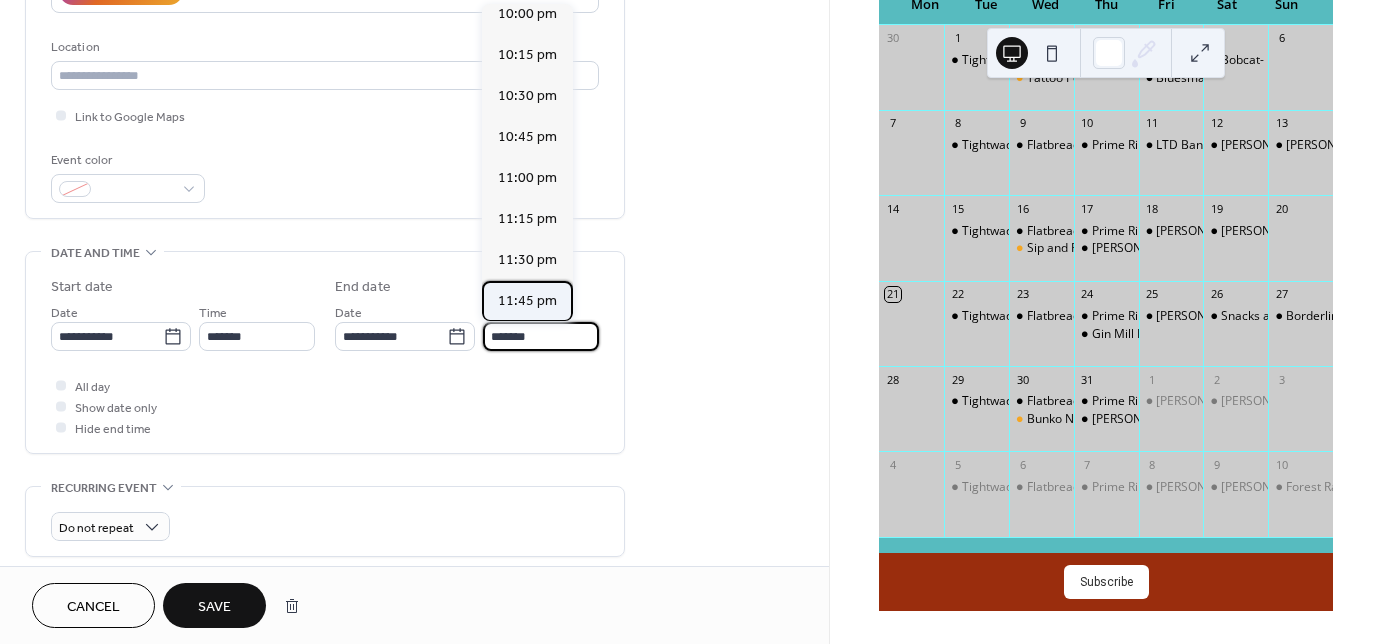 click on "11:45 pm" at bounding box center (527, 301) 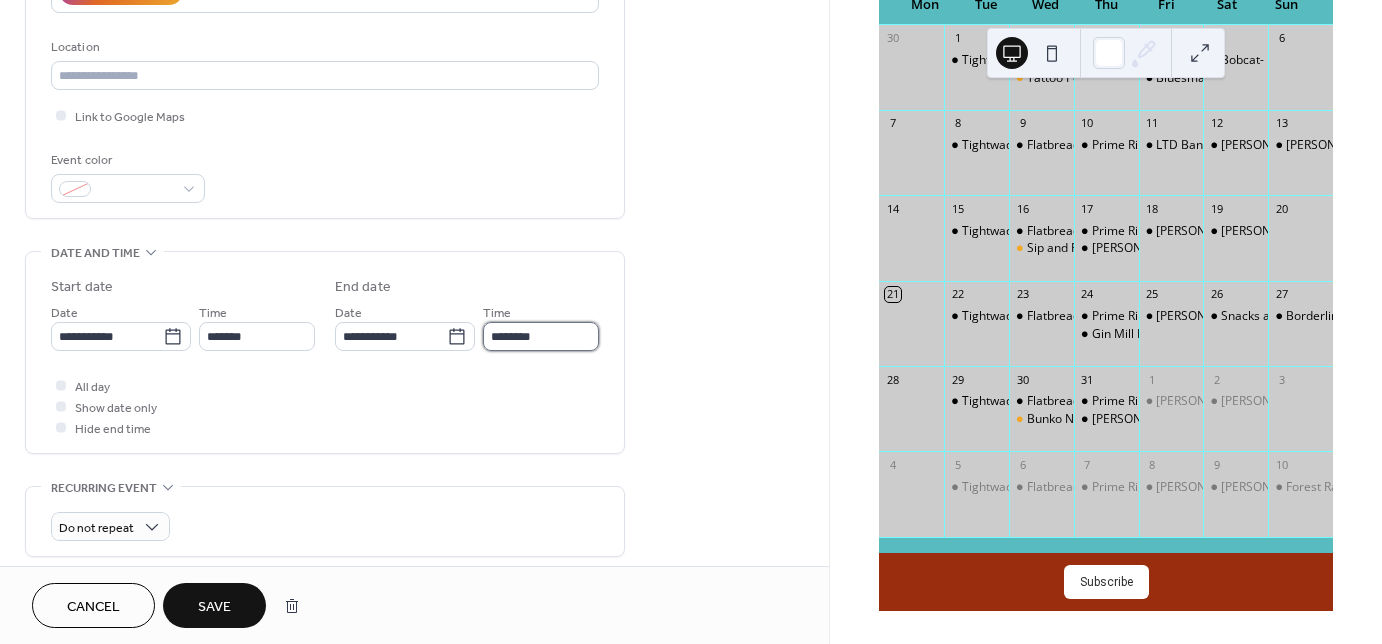 click on "********" at bounding box center (541, 336) 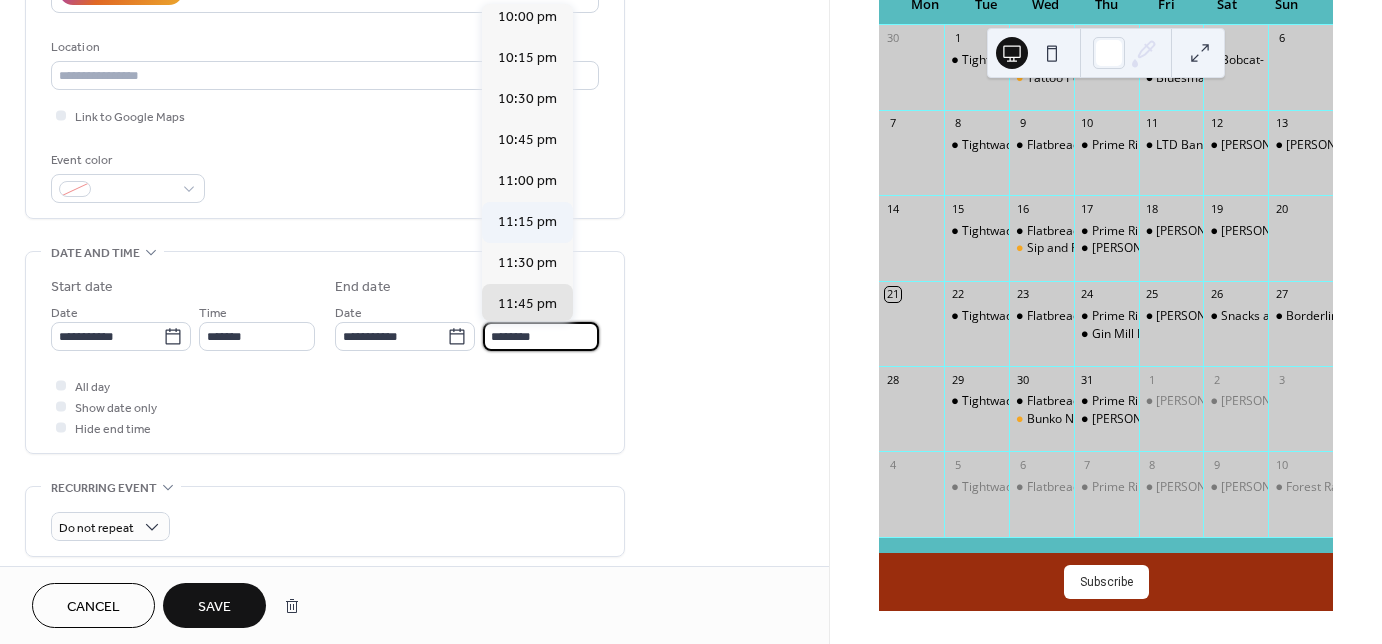 scroll, scrollTop: 51, scrollLeft: 0, axis: vertical 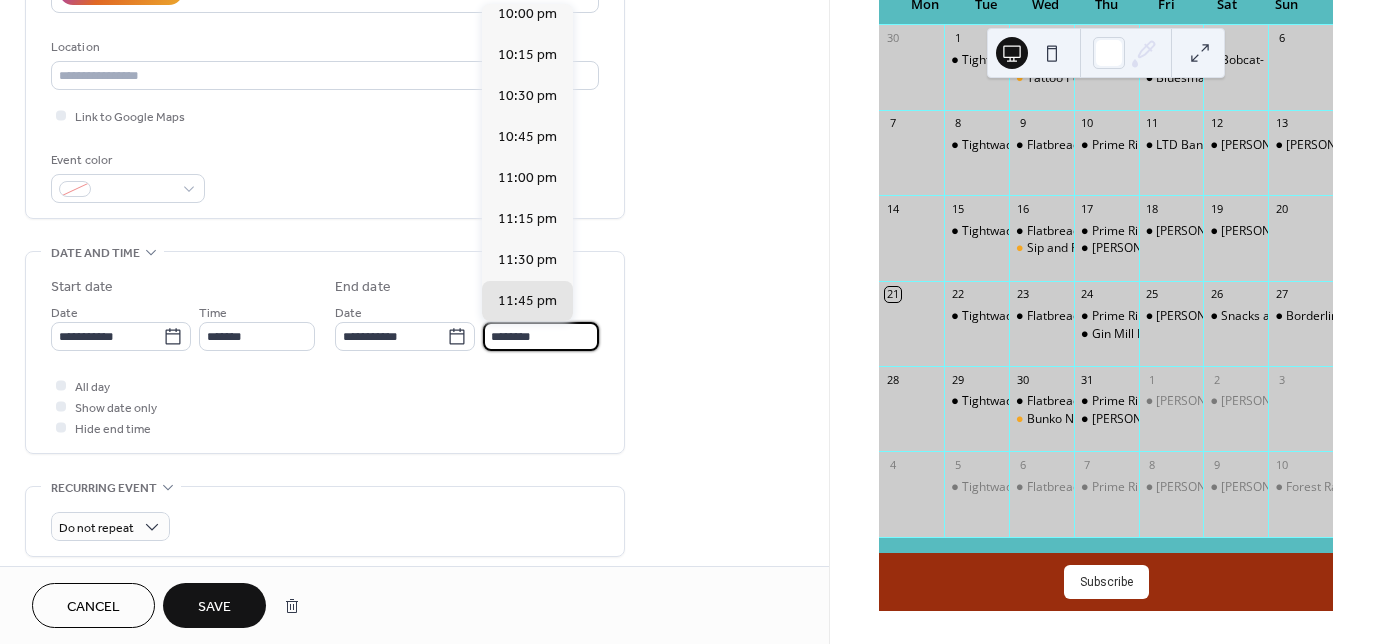 click on "********" at bounding box center (541, 336) 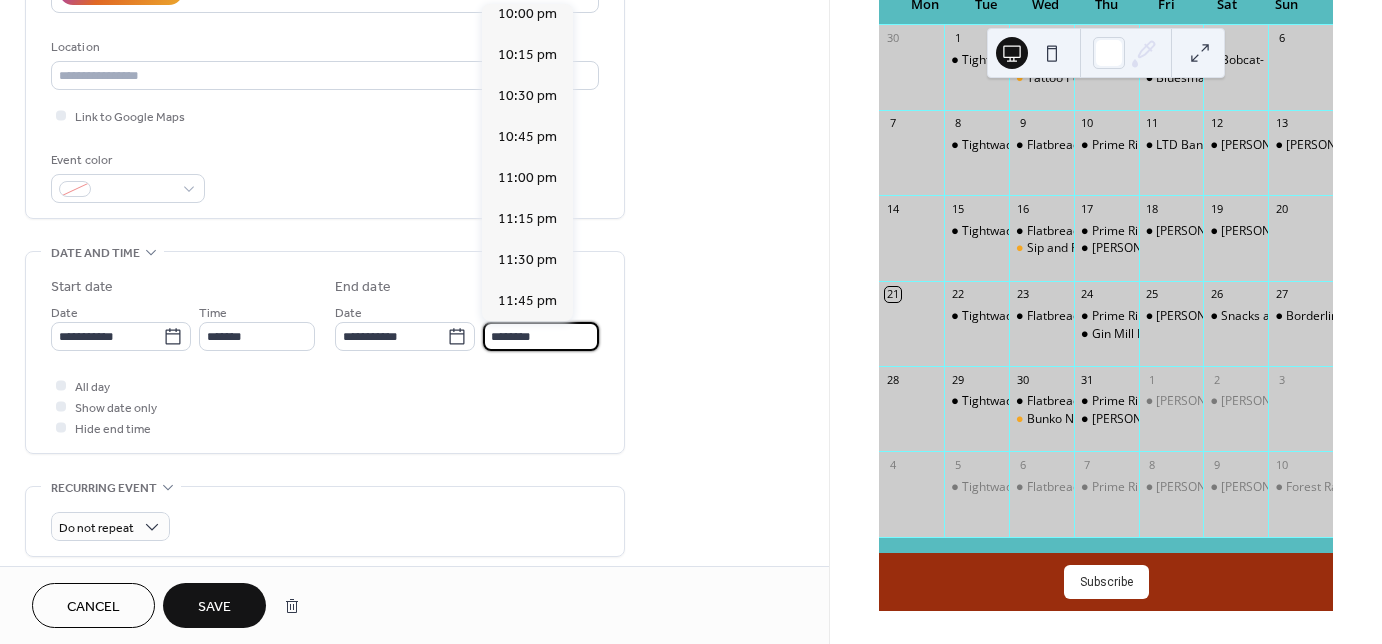 click on "Save" at bounding box center [214, 607] 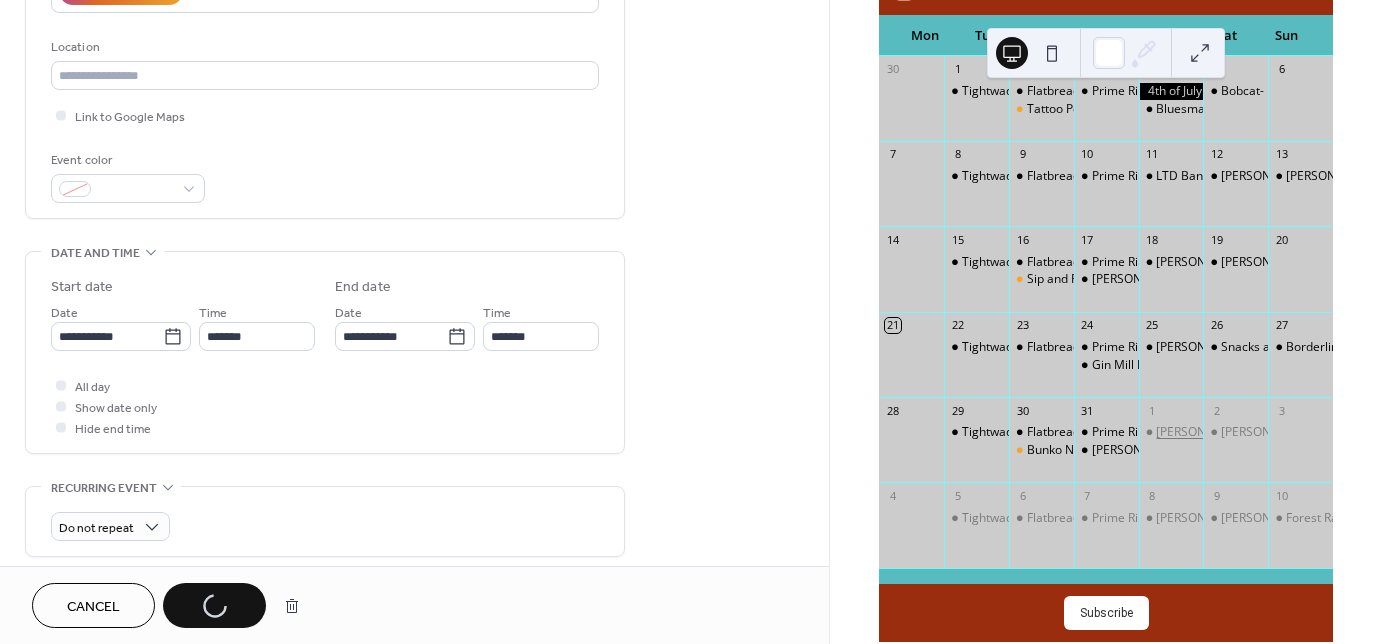 scroll, scrollTop: 65, scrollLeft: 0, axis: vertical 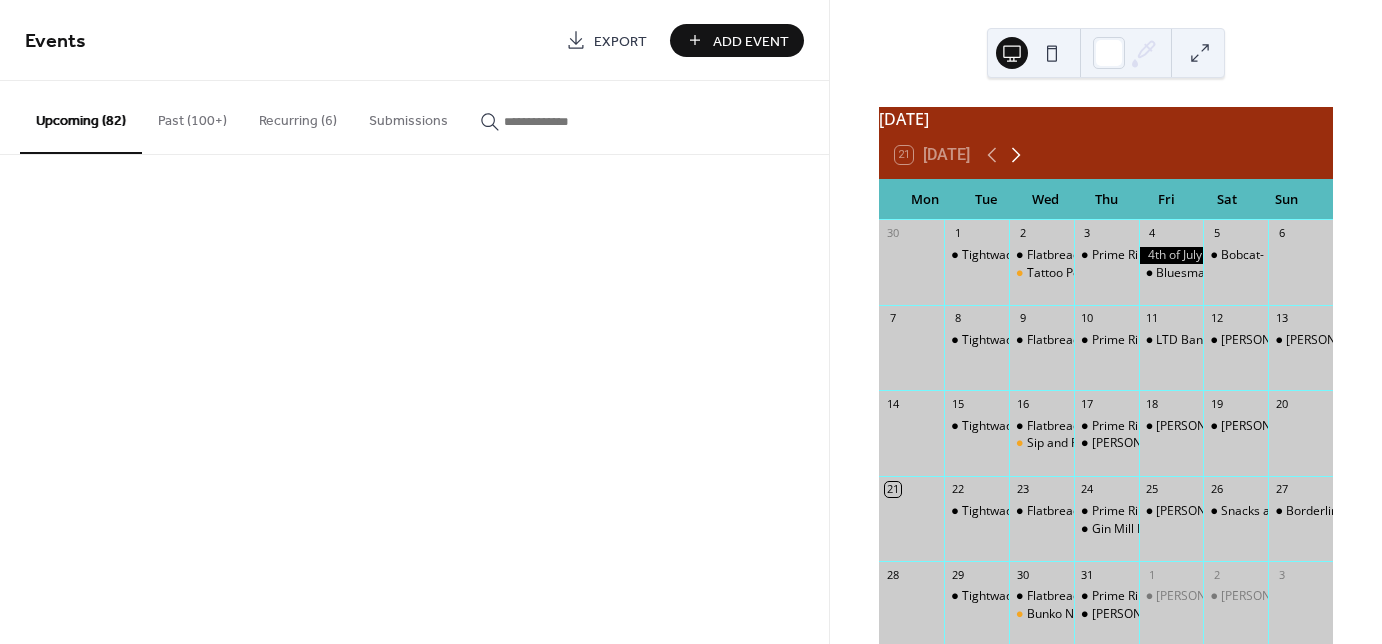 click 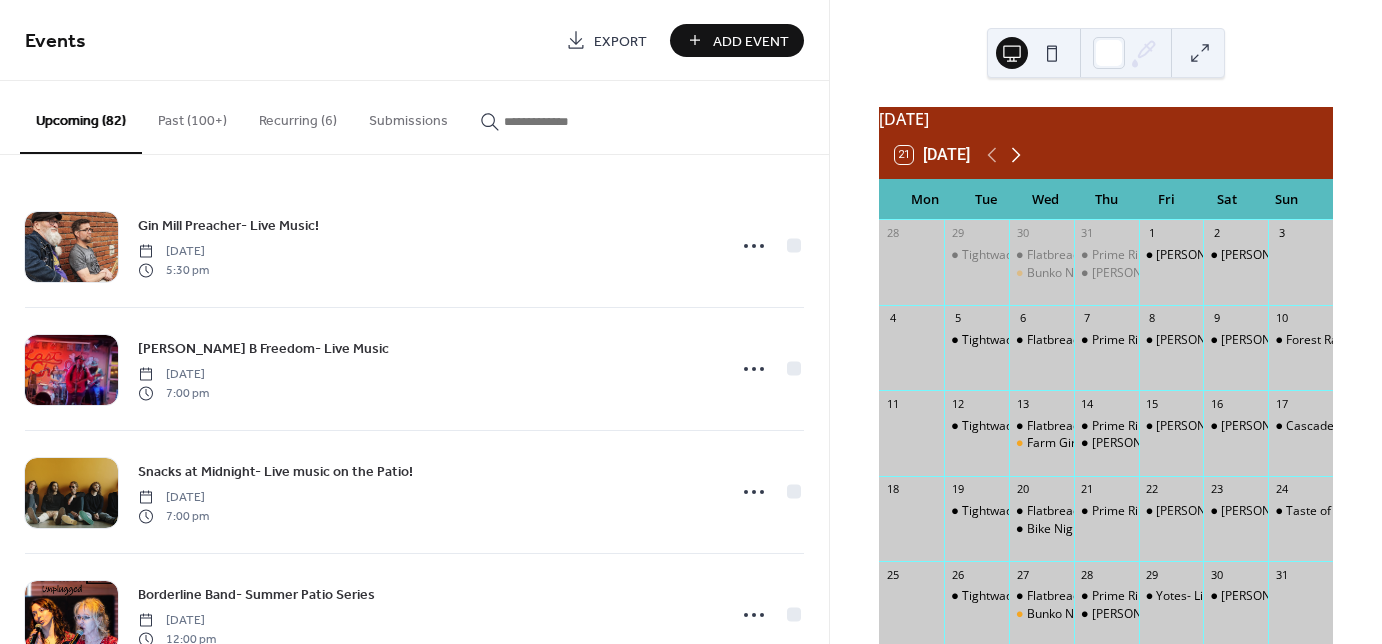 click 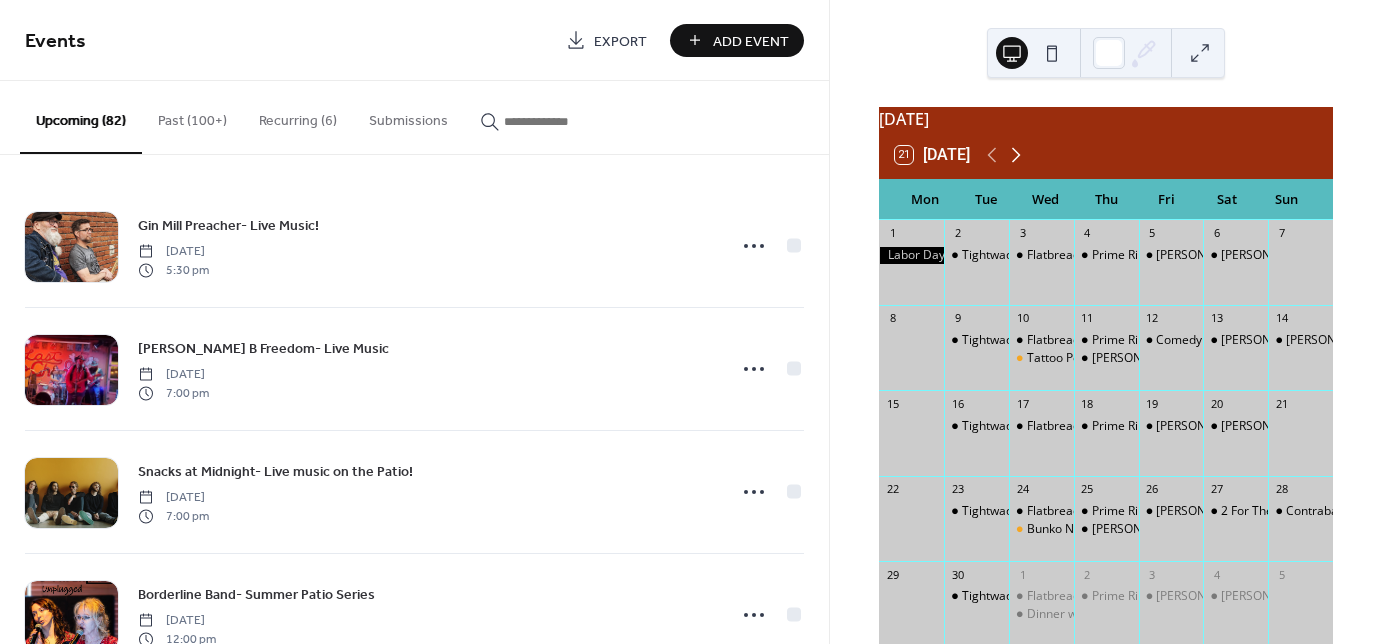click 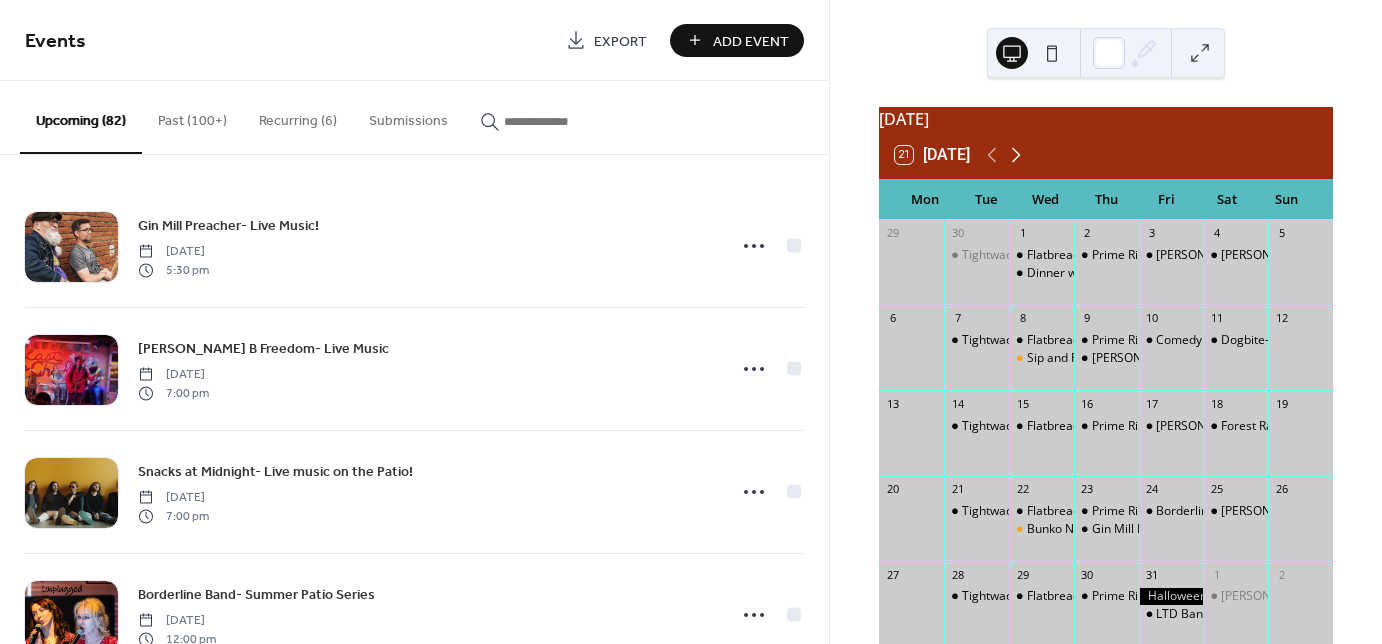 click 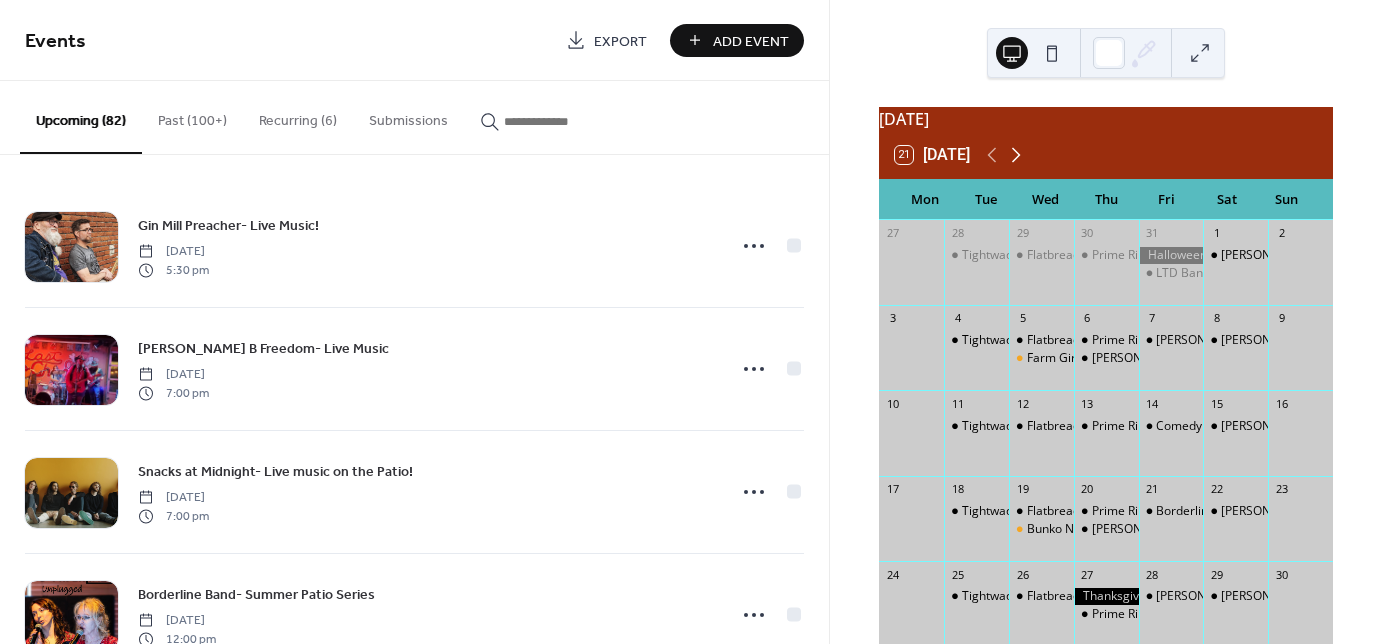 click 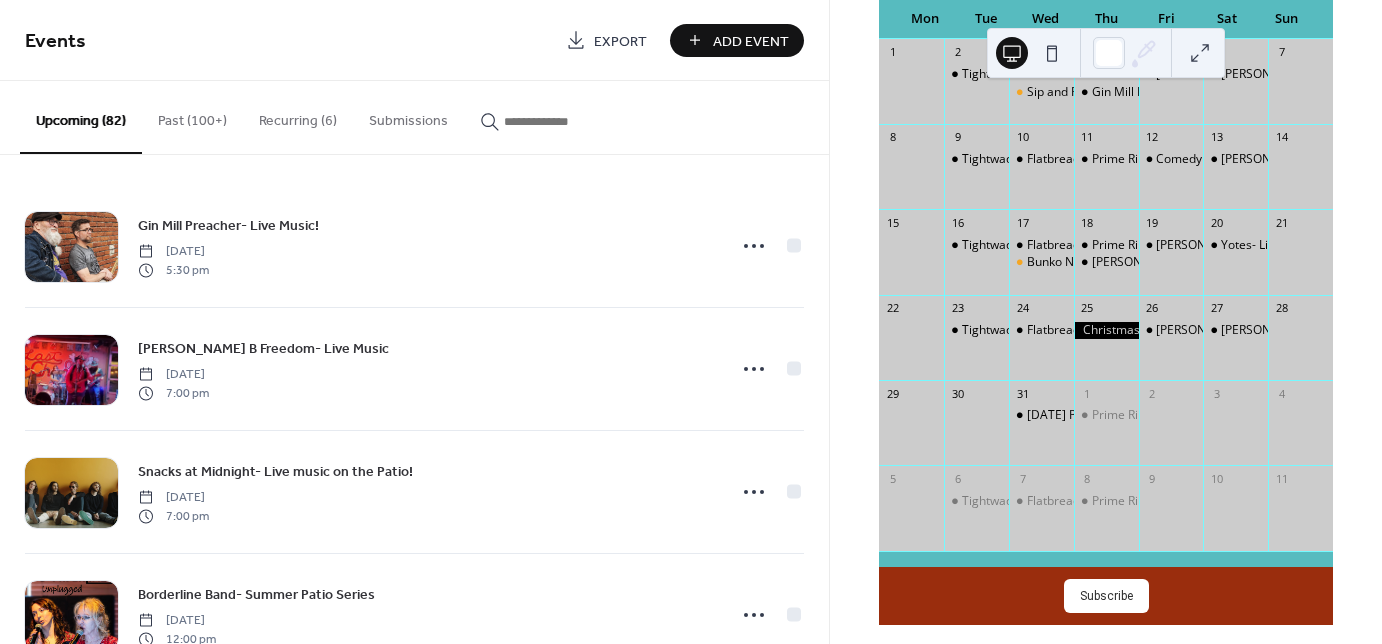 scroll, scrollTop: 206, scrollLeft: 0, axis: vertical 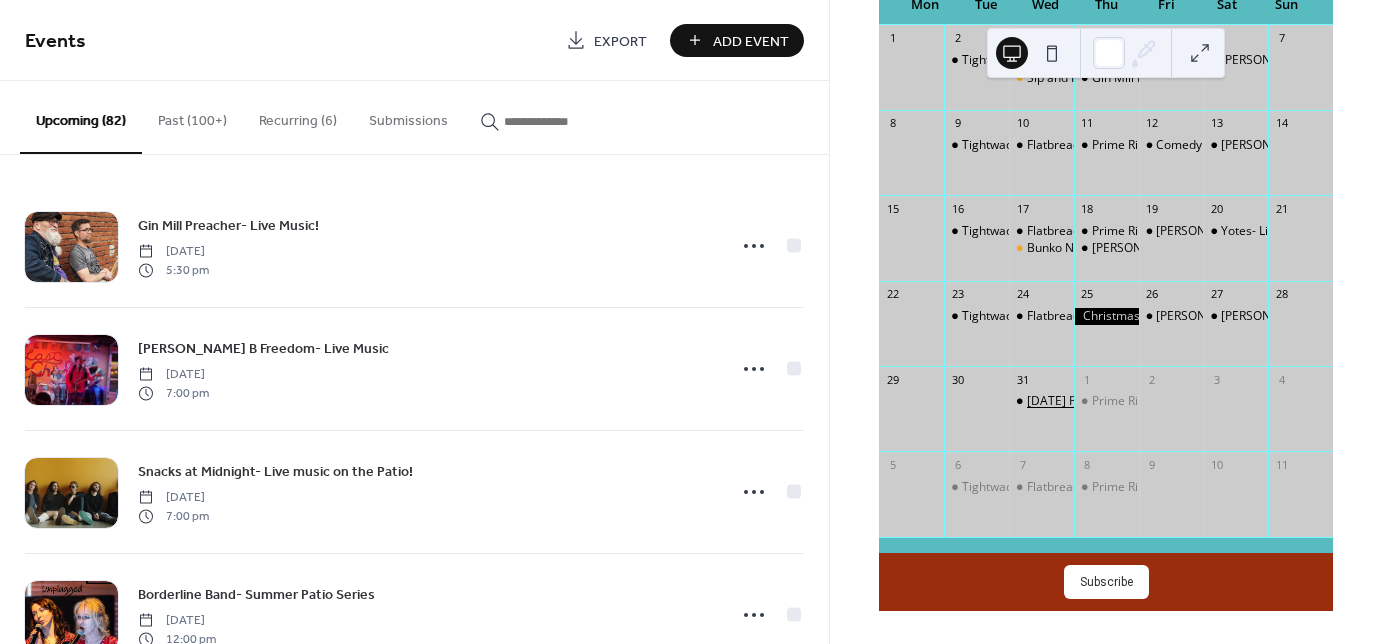 click on "New Year's Eve Party at WJL" at bounding box center (1081, 401) 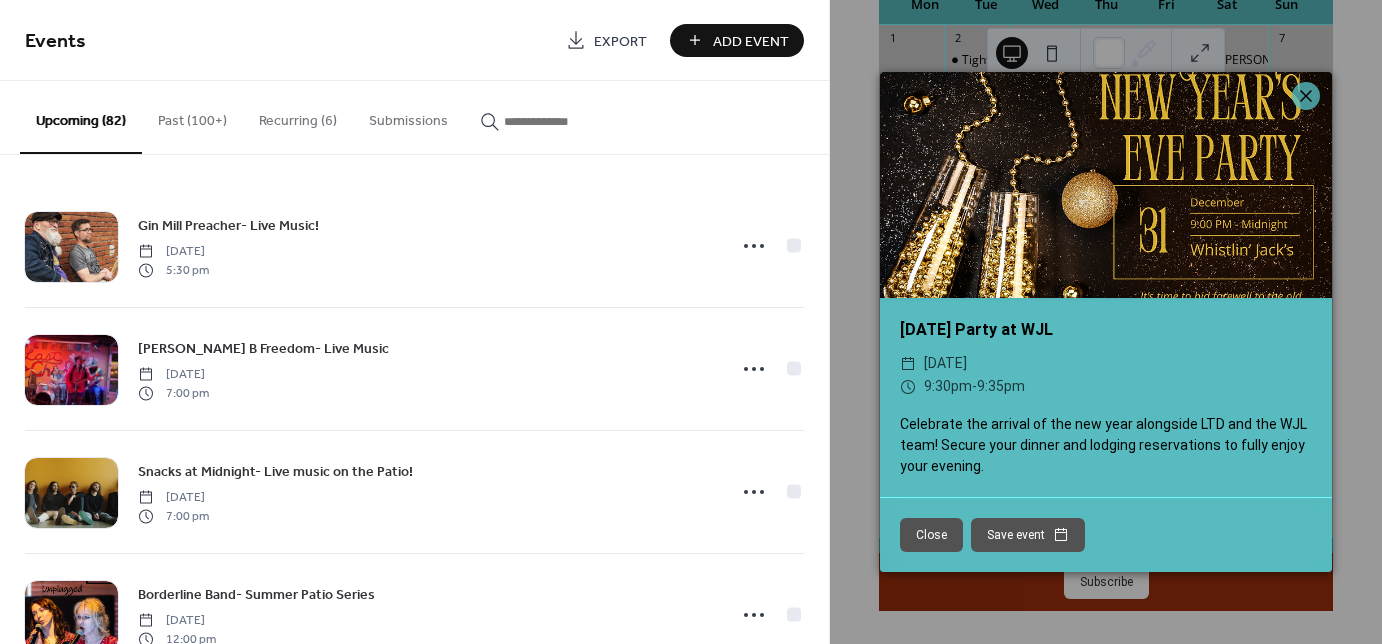 click on "Close" at bounding box center [931, 535] 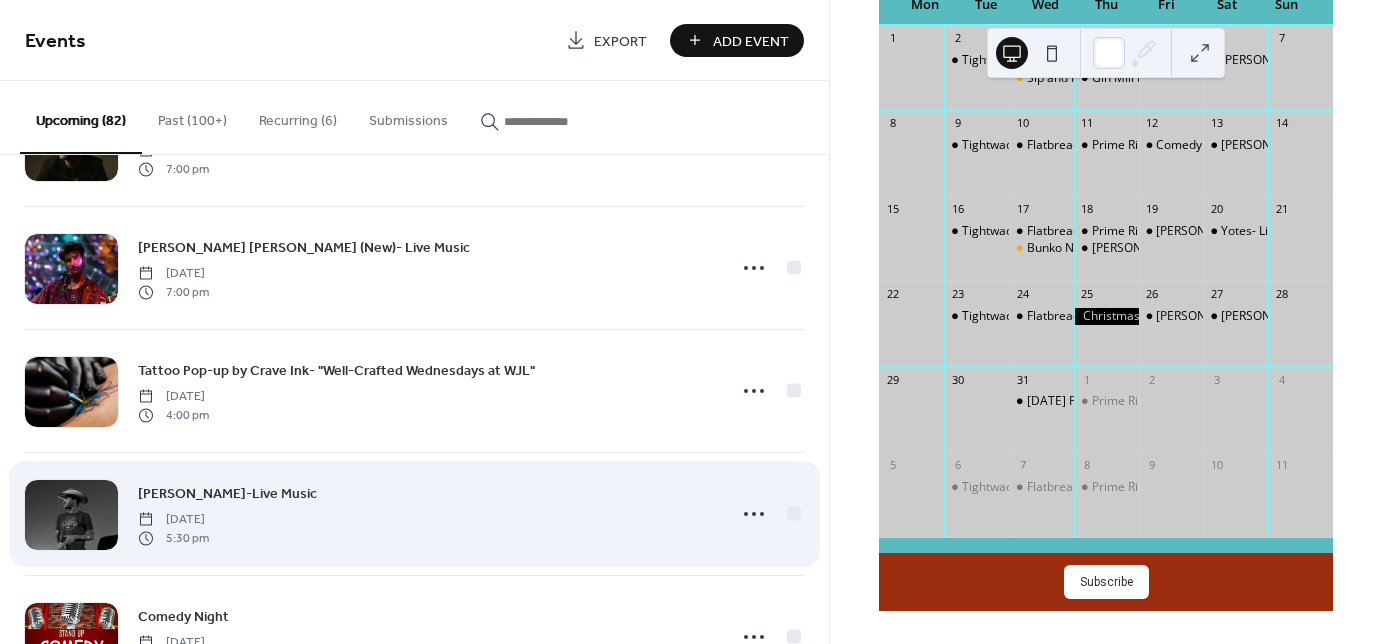 scroll, scrollTop: 3253, scrollLeft: 0, axis: vertical 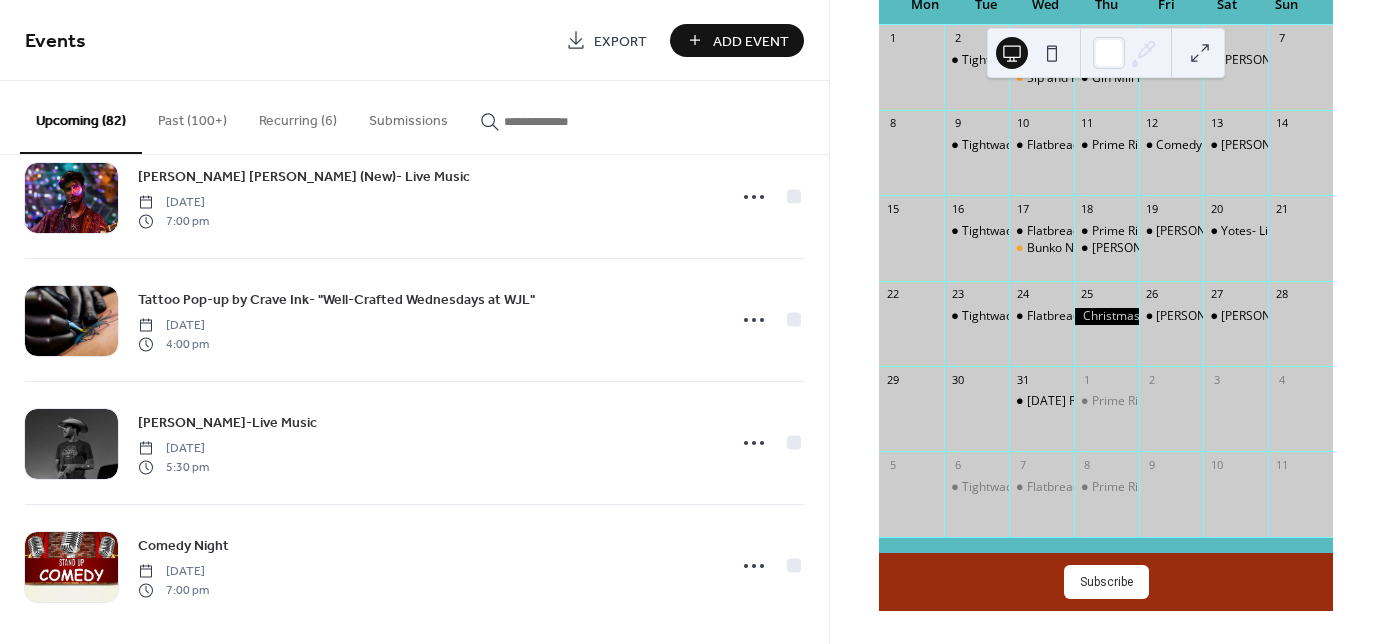 click on "Upcoming (82)" at bounding box center (81, 117) 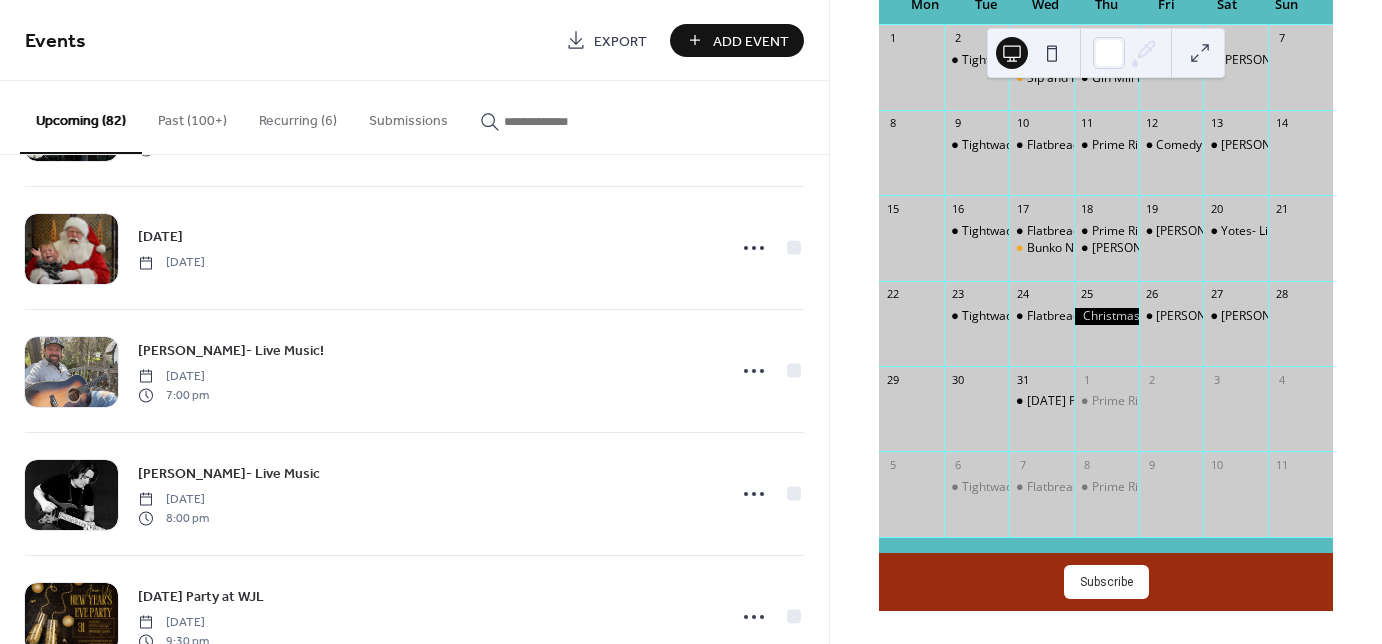 scroll, scrollTop: 9639, scrollLeft: 0, axis: vertical 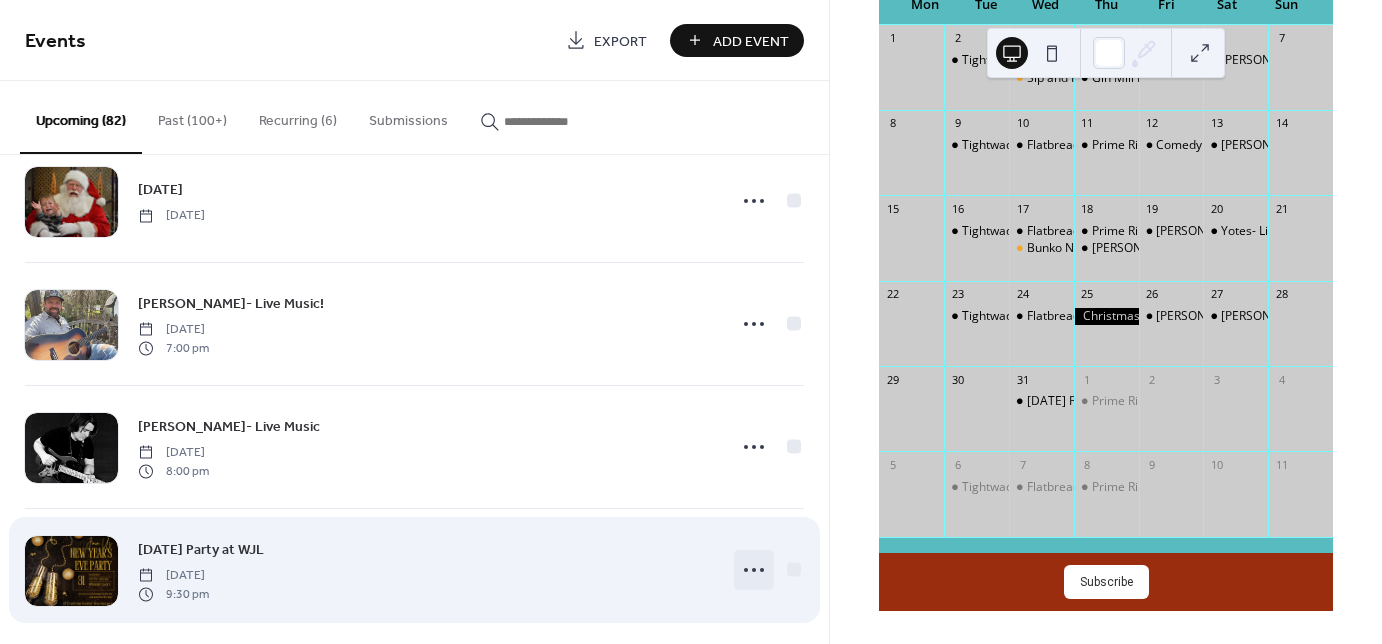 click 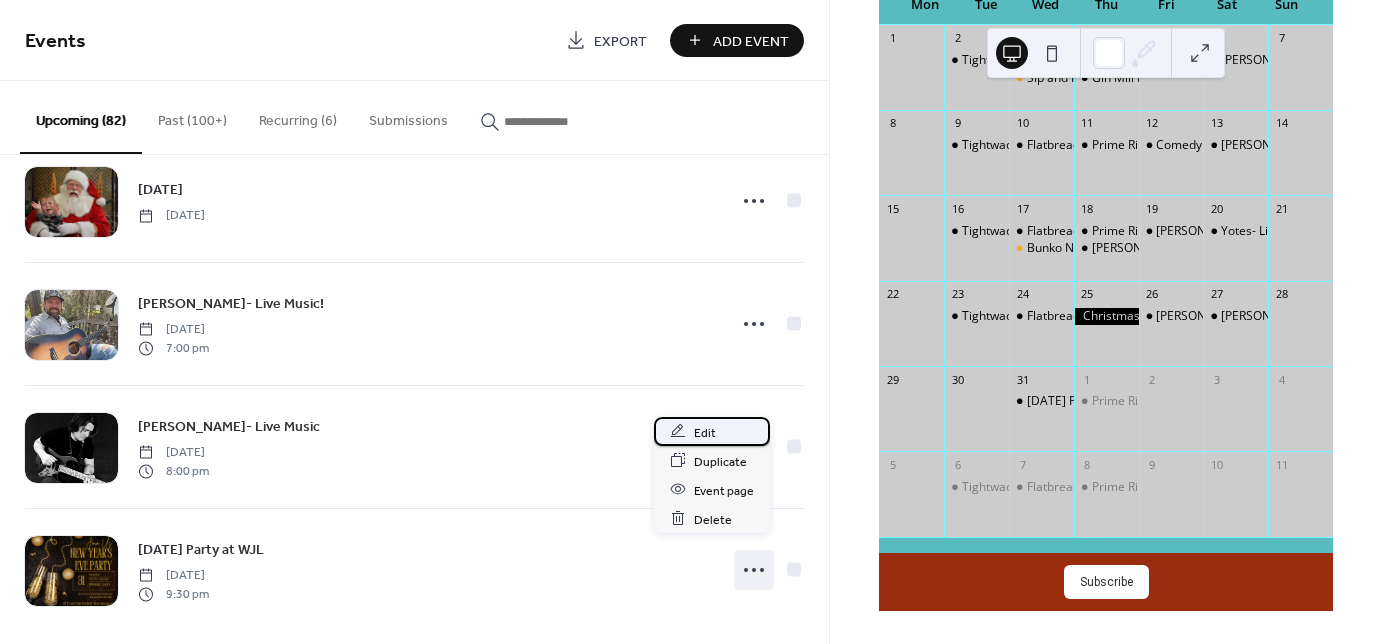 click on "Edit" at bounding box center (705, 432) 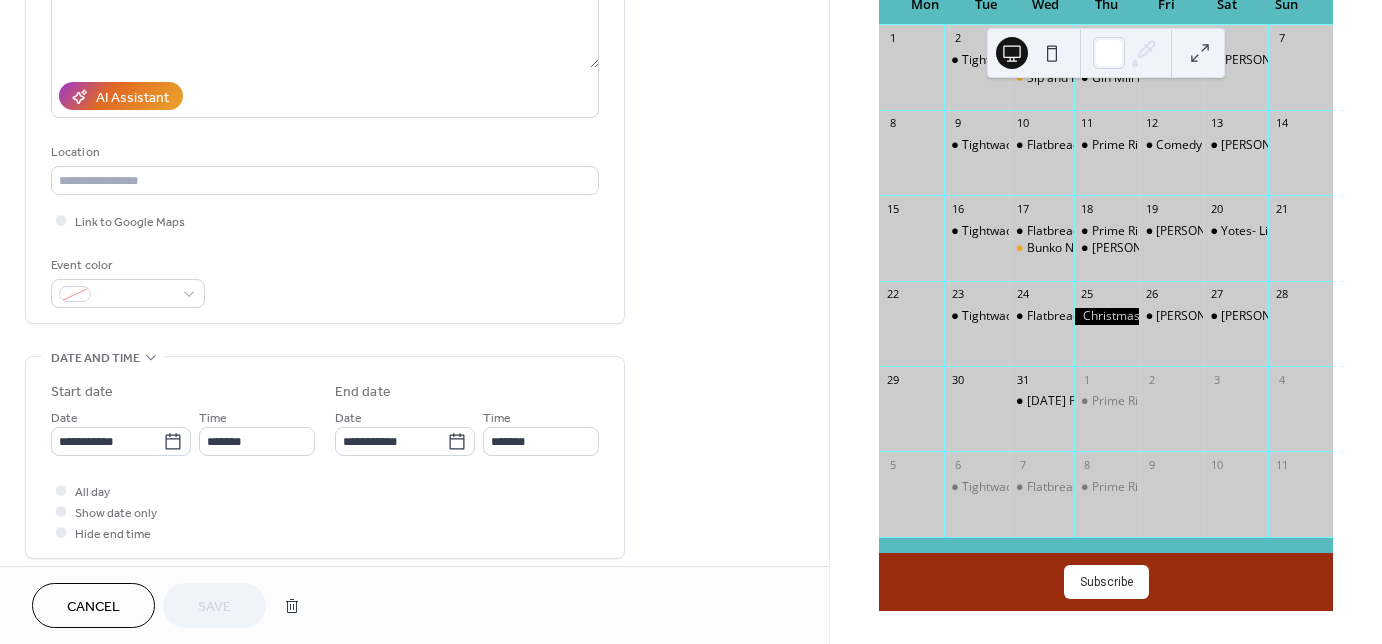 scroll, scrollTop: 320, scrollLeft: 0, axis: vertical 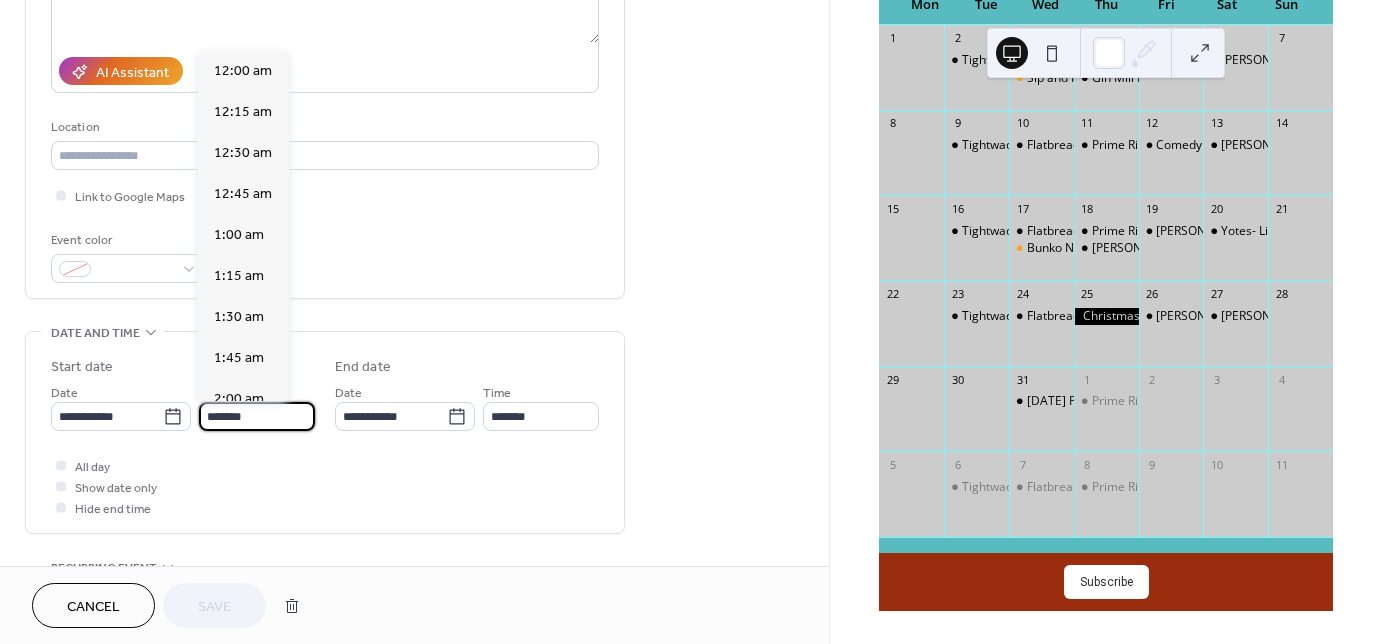 click on "*******" at bounding box center [257, 416] 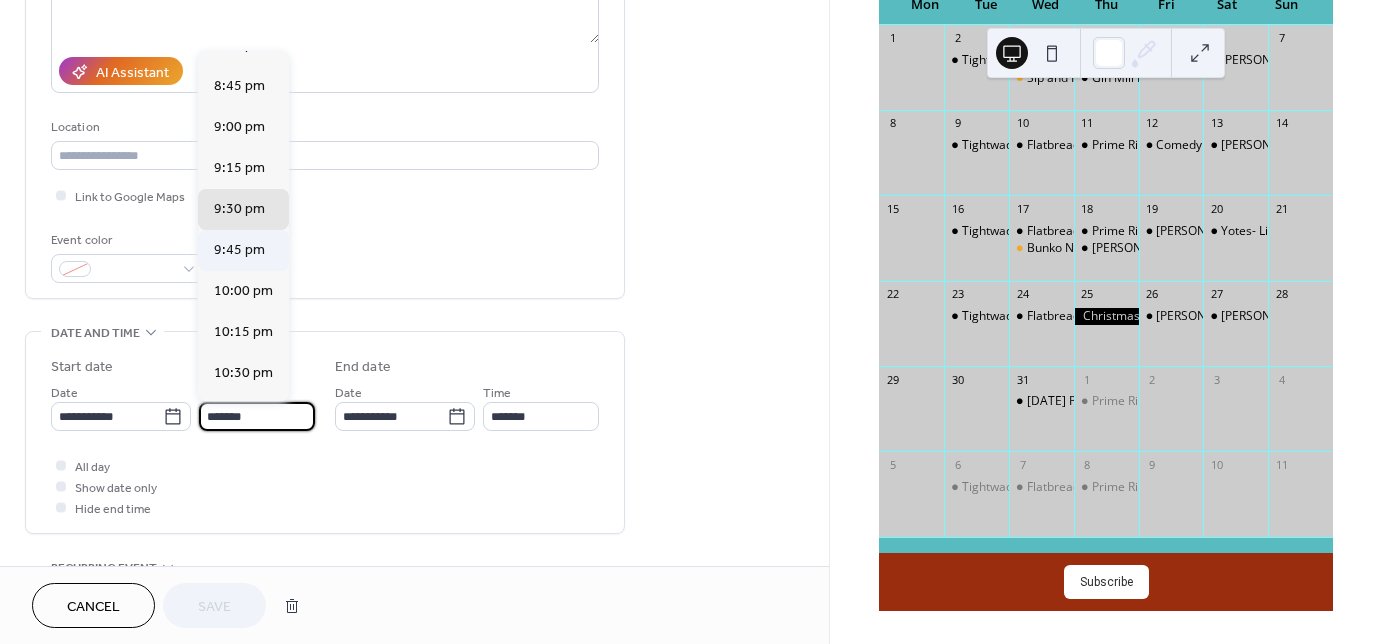 scroll, scrollTop: 3286, scrollLeft: 0, axis: vertical 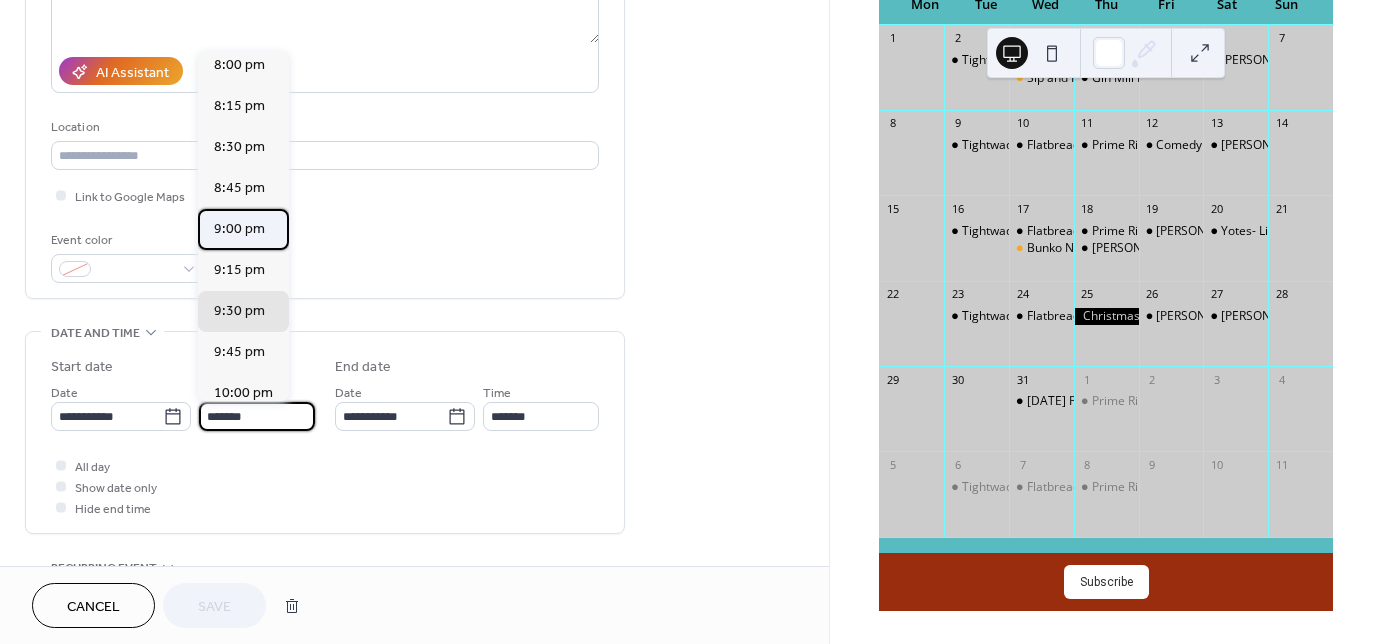 click on "9:00 pm" at bounding box center [239, 229] 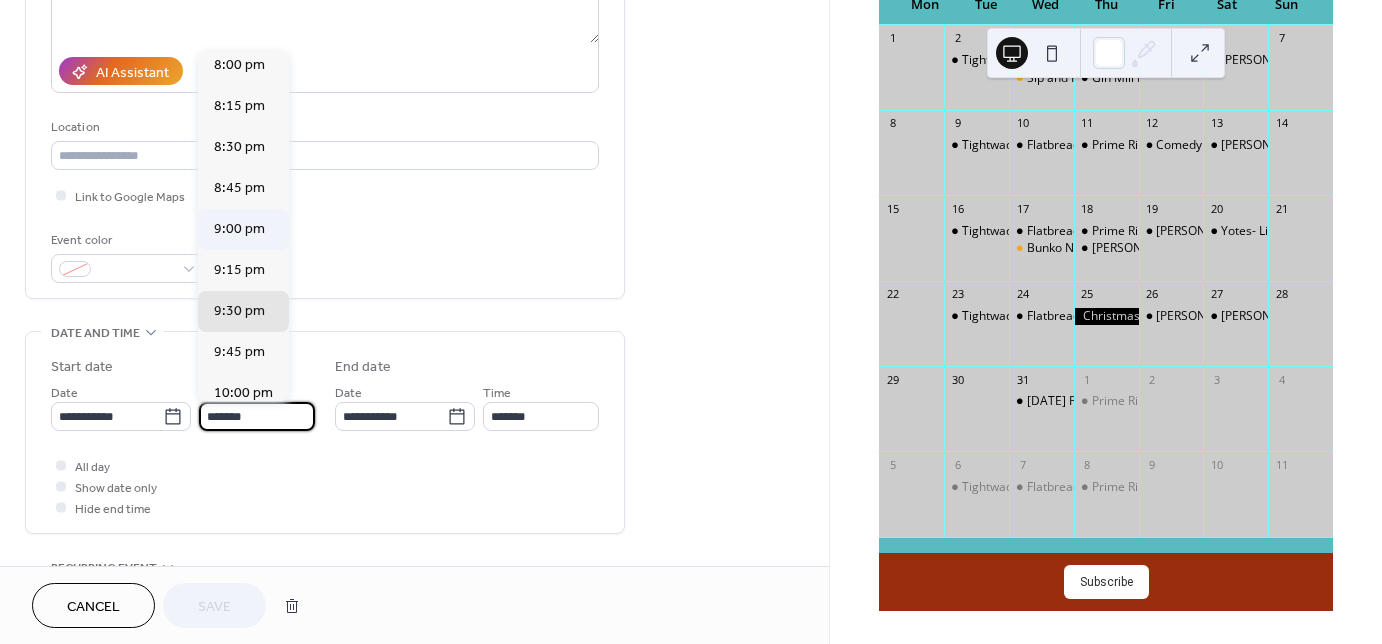 type on "*******" 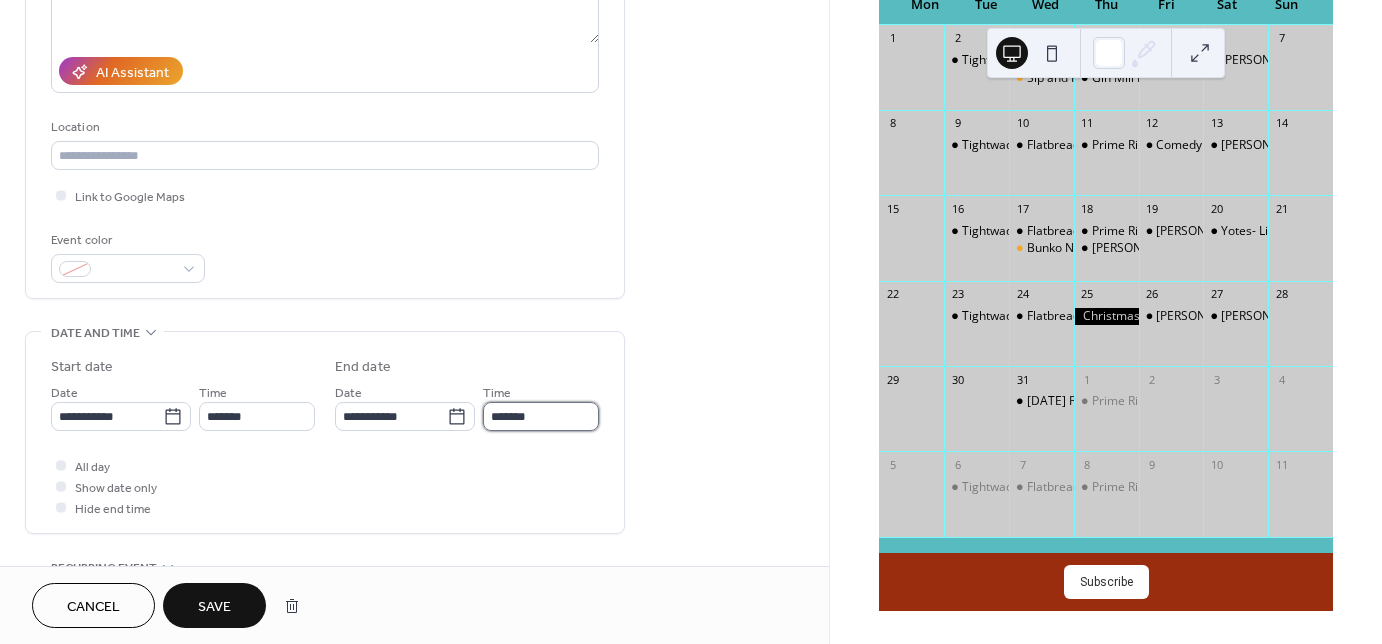 click on "*******" at bounding box center (541, 416) 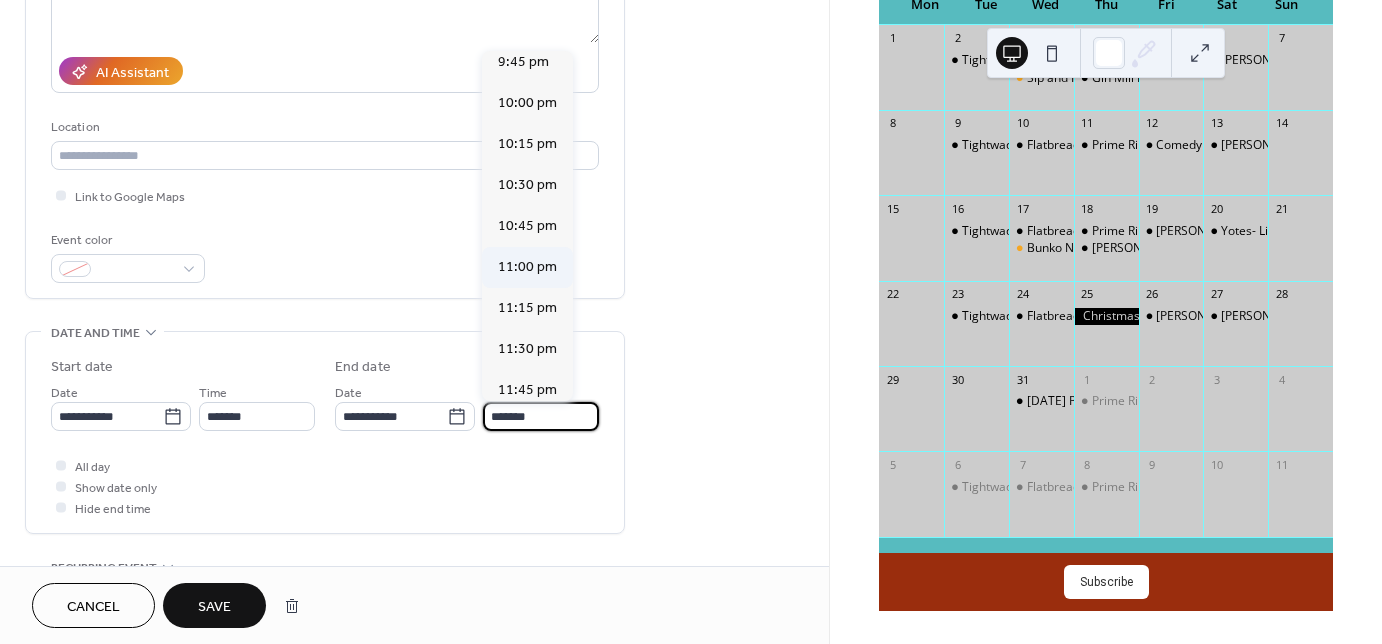 scroll, scrollTop: 100, scrollLeft: 0, axis: vertical 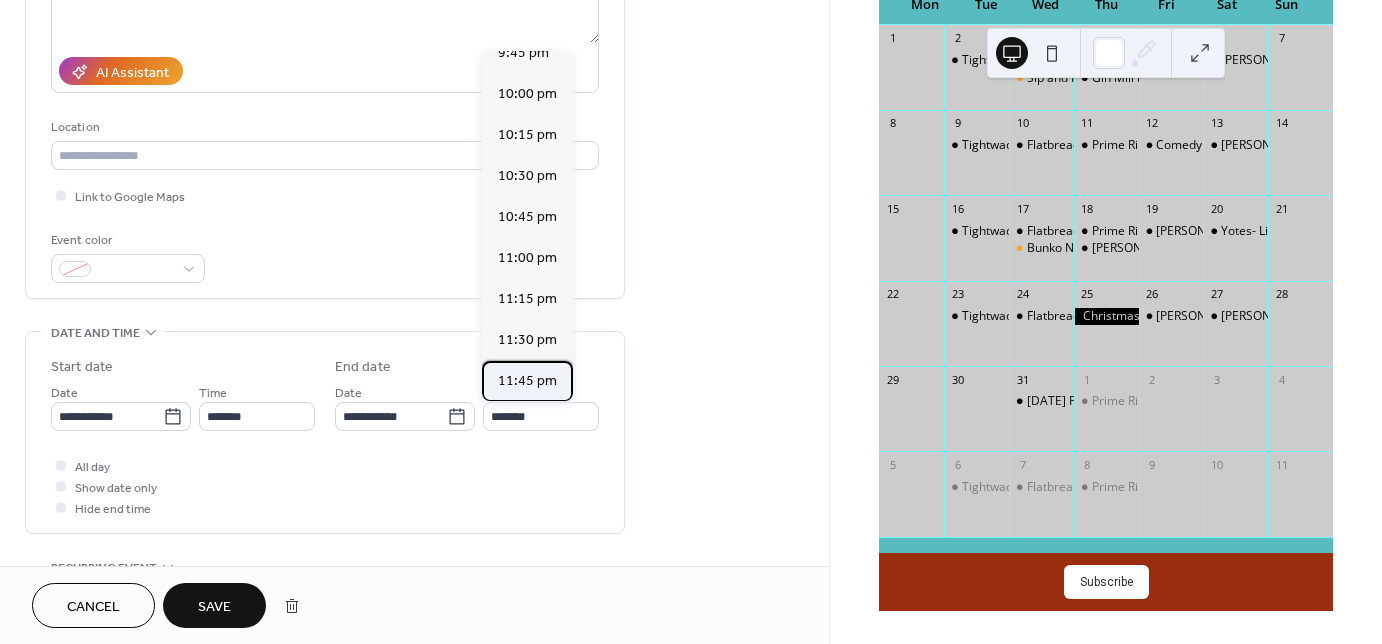click on "11:45 pm" at bounding box center (527, 381) 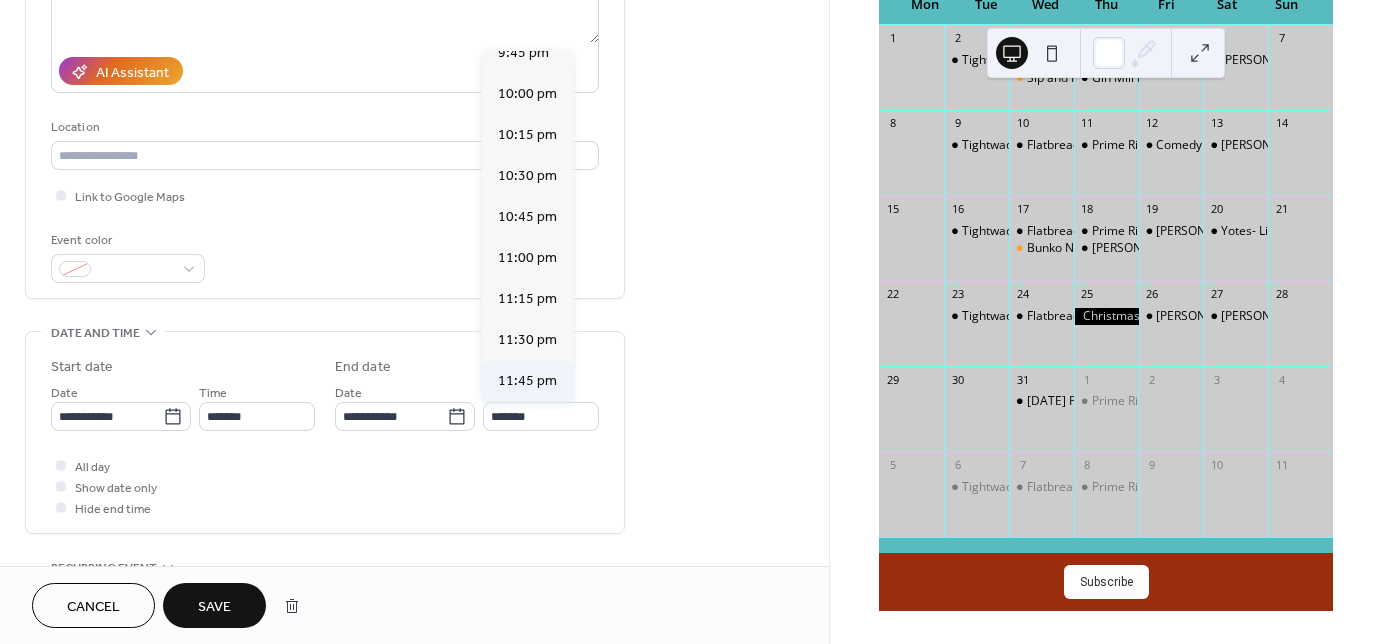 type on "********" 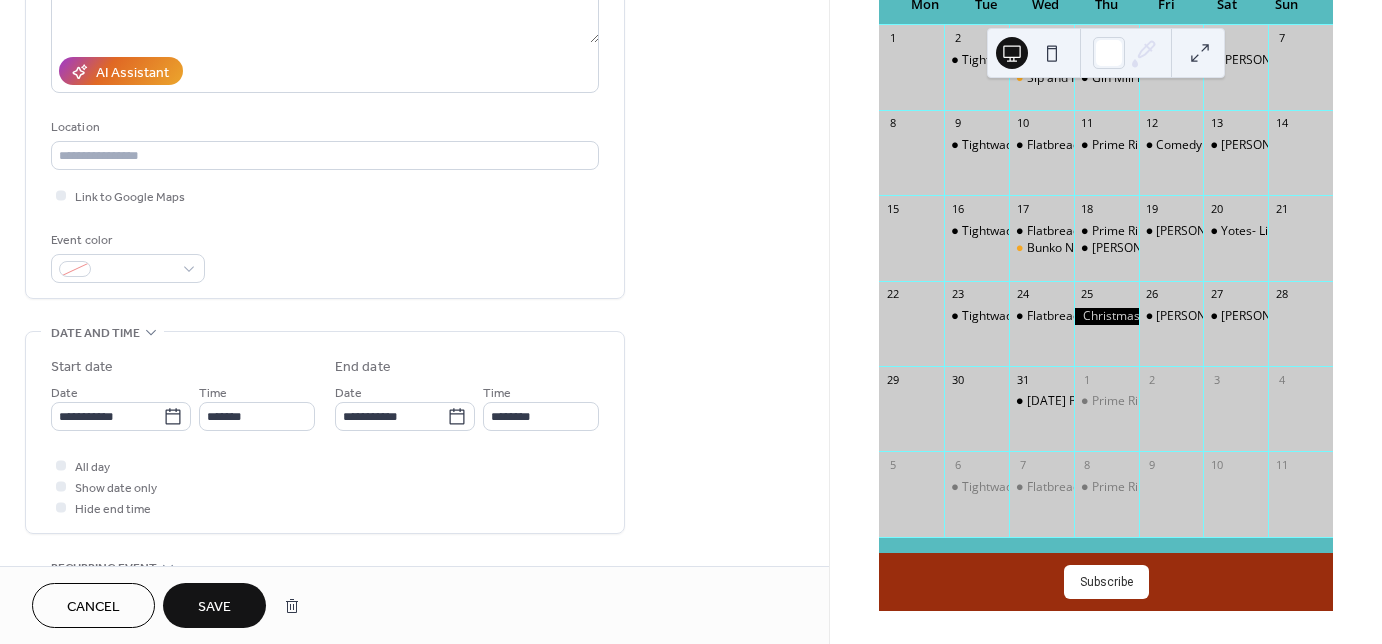 click on "Save" at bounding box center (214, 607) 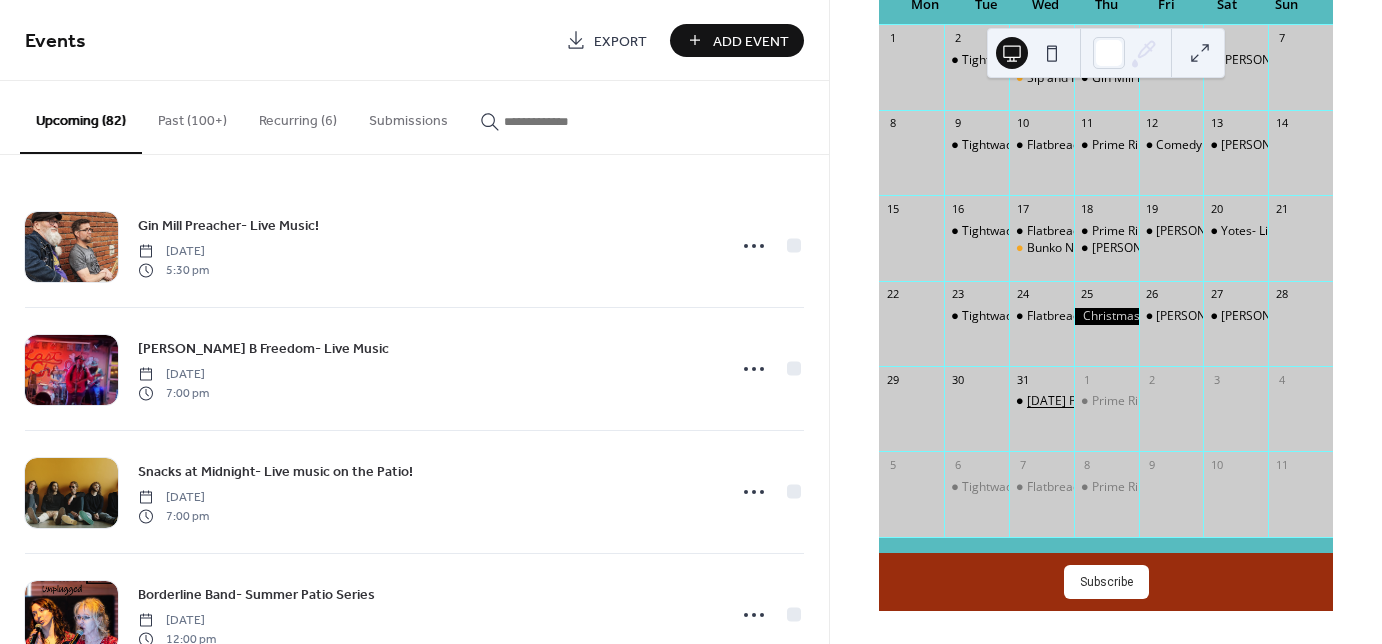 click on "New Year's Eve Party at WJL" at bounding box center (1081, 401) 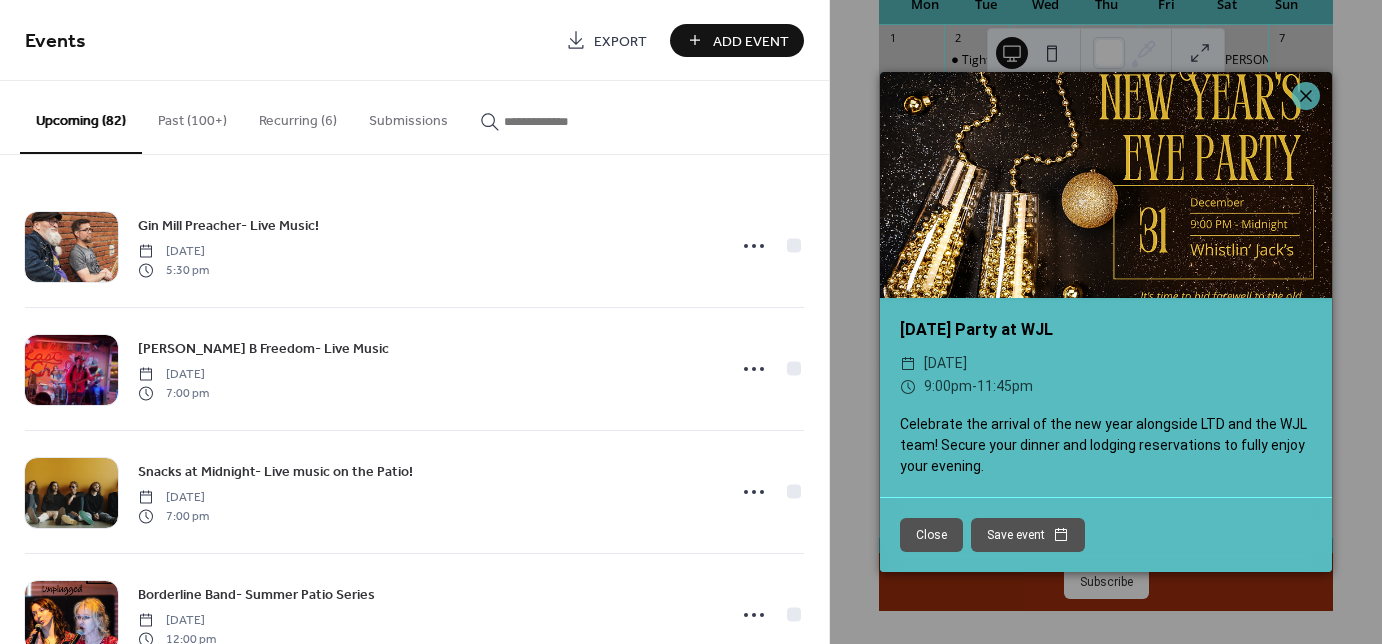 click on "Close" at bounding box center (931, 535) 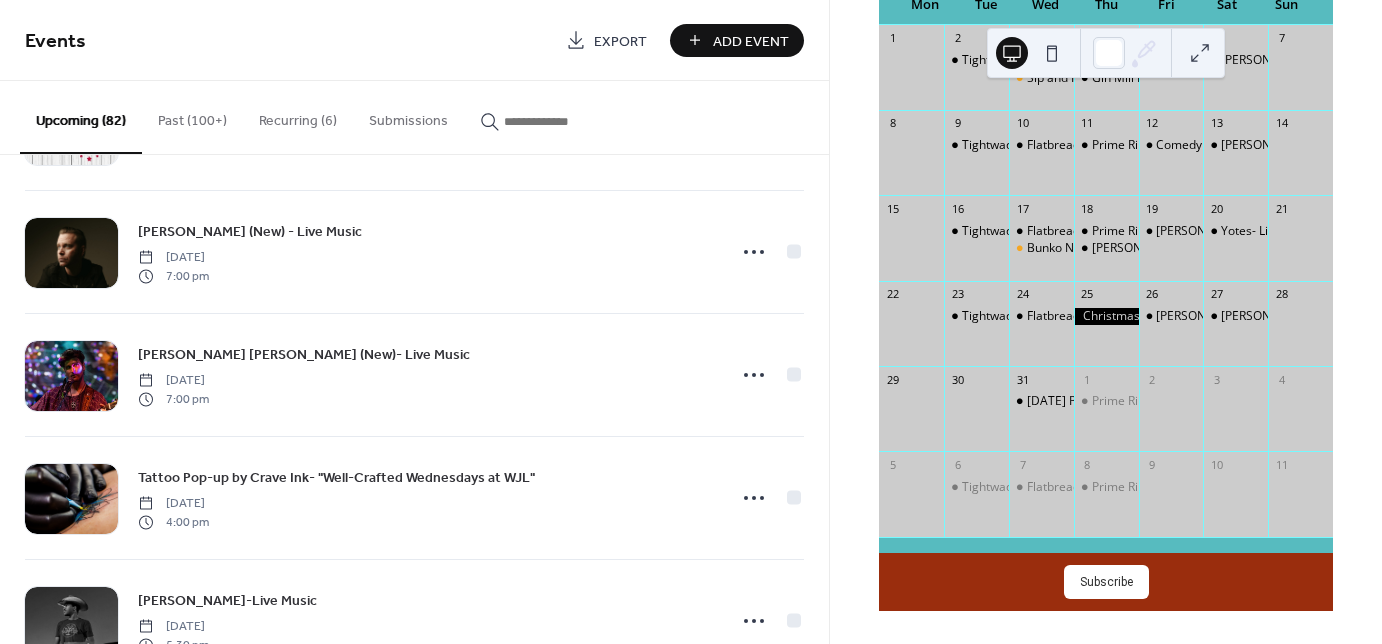 scroll, scrollTop: 3253, scrollLeft: 0, axis: vertical 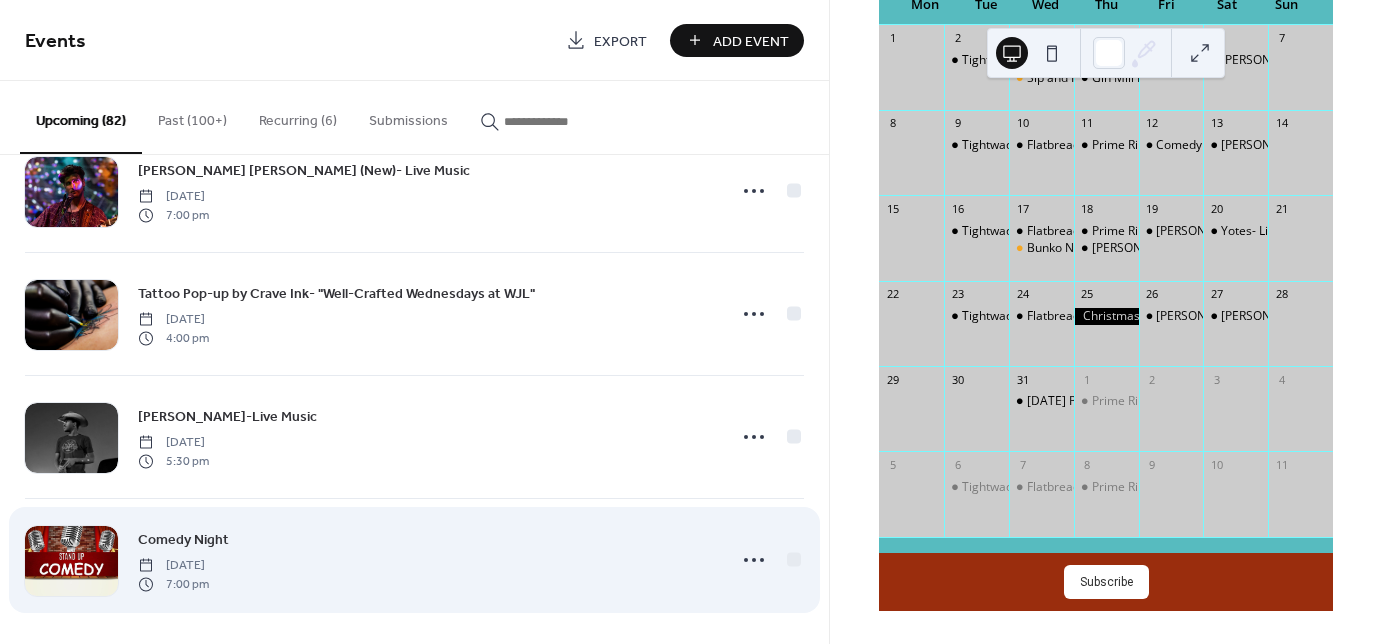 click on "Comedy Night Friday, September 12, 2025 7:00 pm" at bounding box center (426, 560) 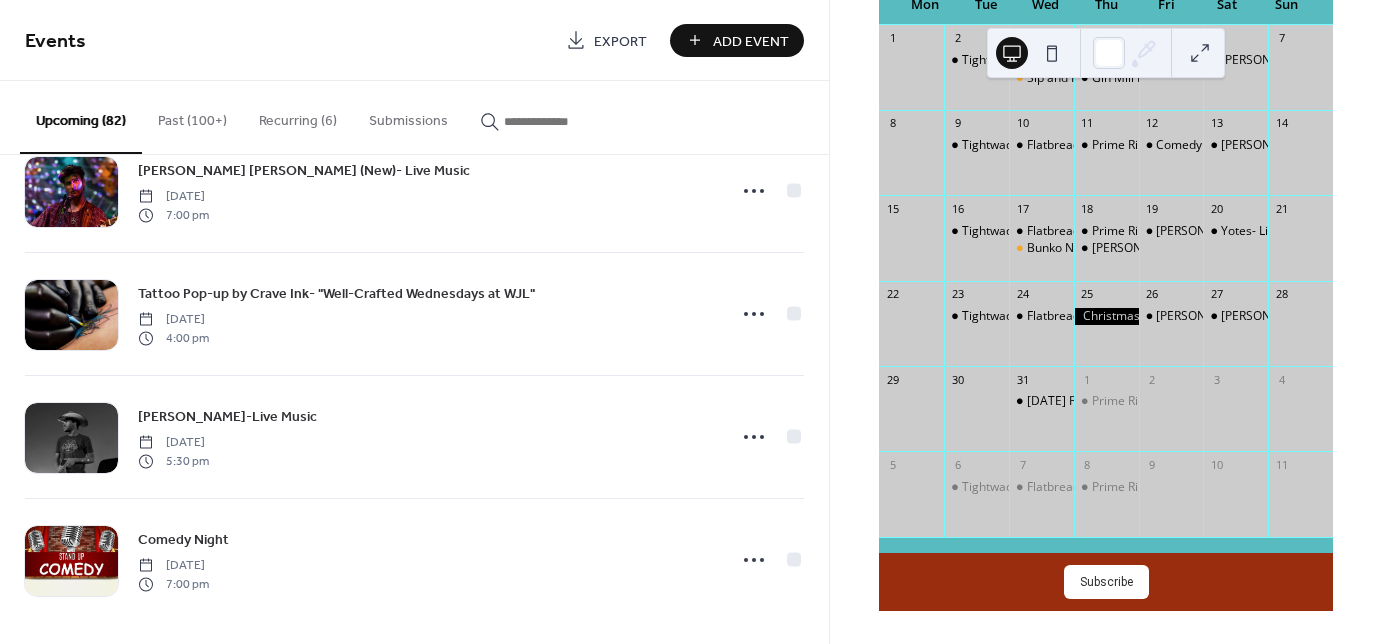 click on "Gin Mill Preacher- Live Music! Thursday, July 24, 2025 5:30 pm Hiram B Freedom- Live Music Friday, July 25, 2025 7:00 pm Snacks at Midnight- Live music on the Patio! Saturday, July 26, 2025 7:00 pm Borderline Band- Summer Patio Series Sunday, July 27, 2025 12:00 pm Bunko Night-Well Crafted Wednesdays at WJL! Wednesday, July 30, 2025 5:30 pm Leah Justin- Live Music Thursday, July 31, 2025 5:30 pm Erika Jamz- Live Music Friday, August 1, 2025 7:00 pm Anderson Koenig (New)- Live Music Saturday, August 2, 2025 7:00 pm Ron Mears- Live Music! Friday, August 8, 2025 7:00 pm Cory Lee (New)- Live Music Saturday, August 9, 2025 7:00 pm Forest Ray- Patio Series Sunday, August 10, 2025 12:00 pm Farm Girl Pickings- "Well-Crafted Wednesdays at WJL" Wednesday, August 13, 2025 5:30 pm Seth Garrido (New)- Live Music Thursday, August 14, 2025 5:30 pm Matlock & the Keys- Live Music Friday, August 15, 2025 7:00 pm Genevieve- Live Music Saturday, August 16, 2025 7:00 pm Cascade Witness book signing with Rob Phillips 12:00 pm" at bounding box center (414, 399) 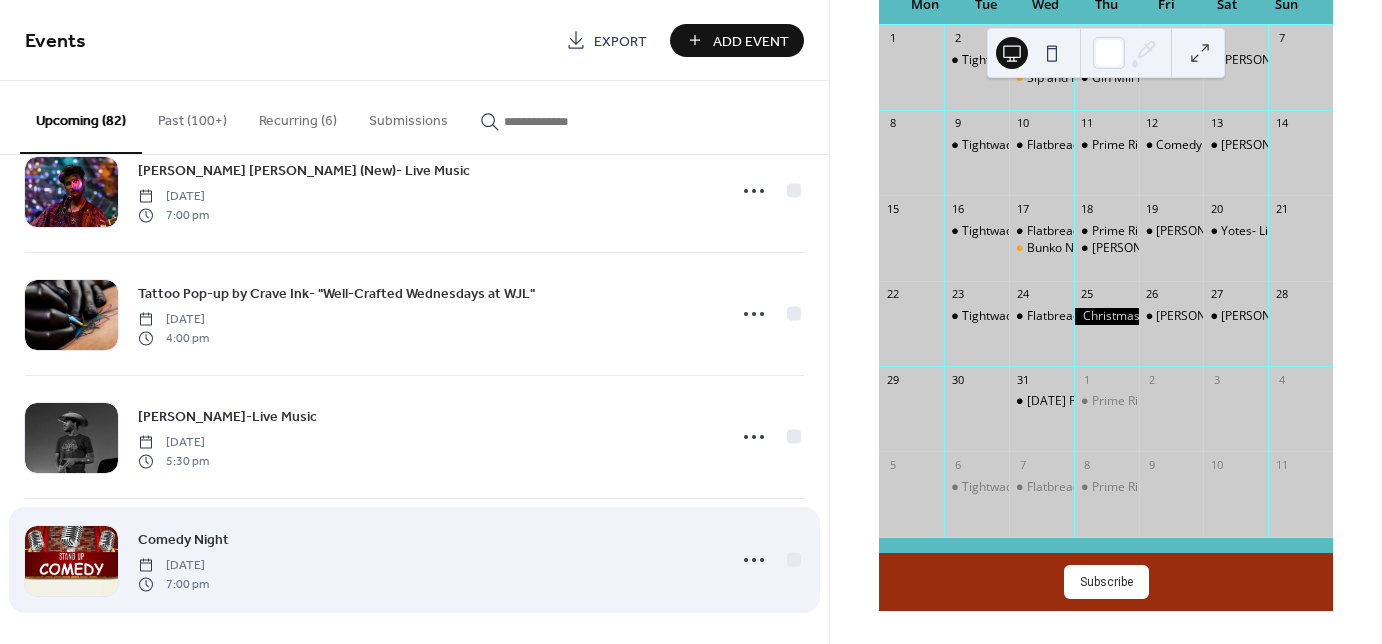 click on "Comedy Night Friday, September 12, 2025 7:00 pm" at bounding box center [426, 560] 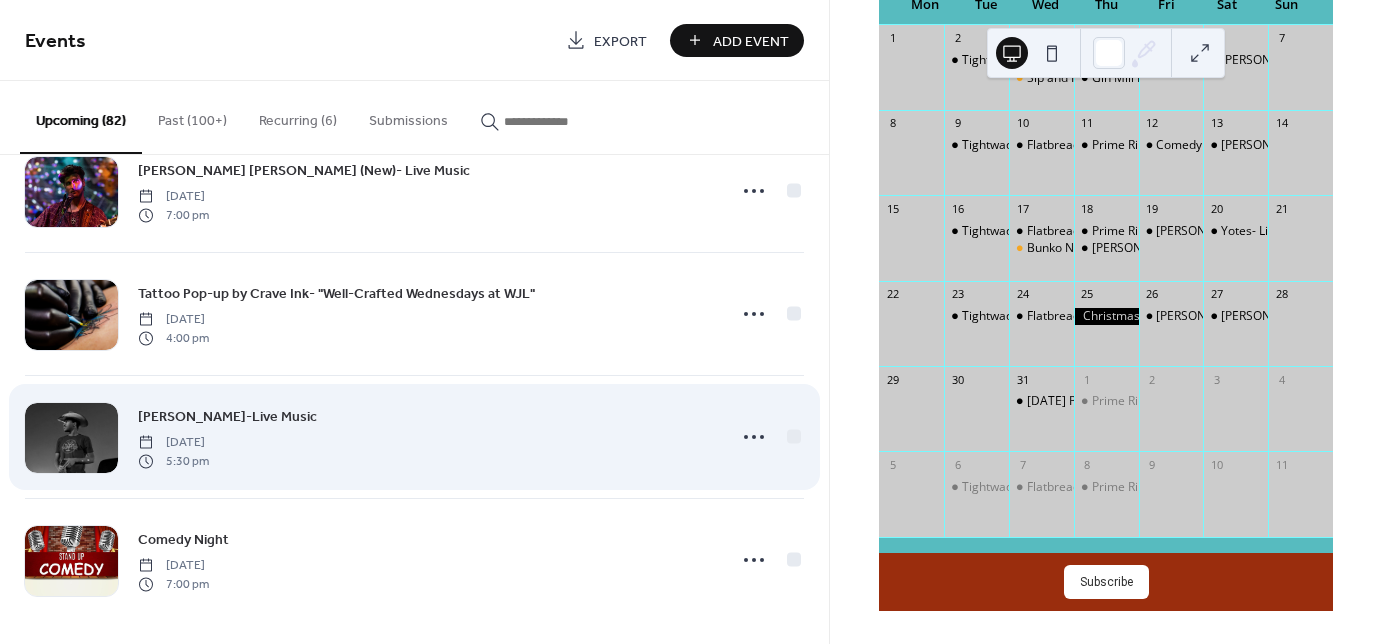click on "James Beam-Live Music Thursday, September 11, 2025 5:30 pm" at bounding box center [426, 437] 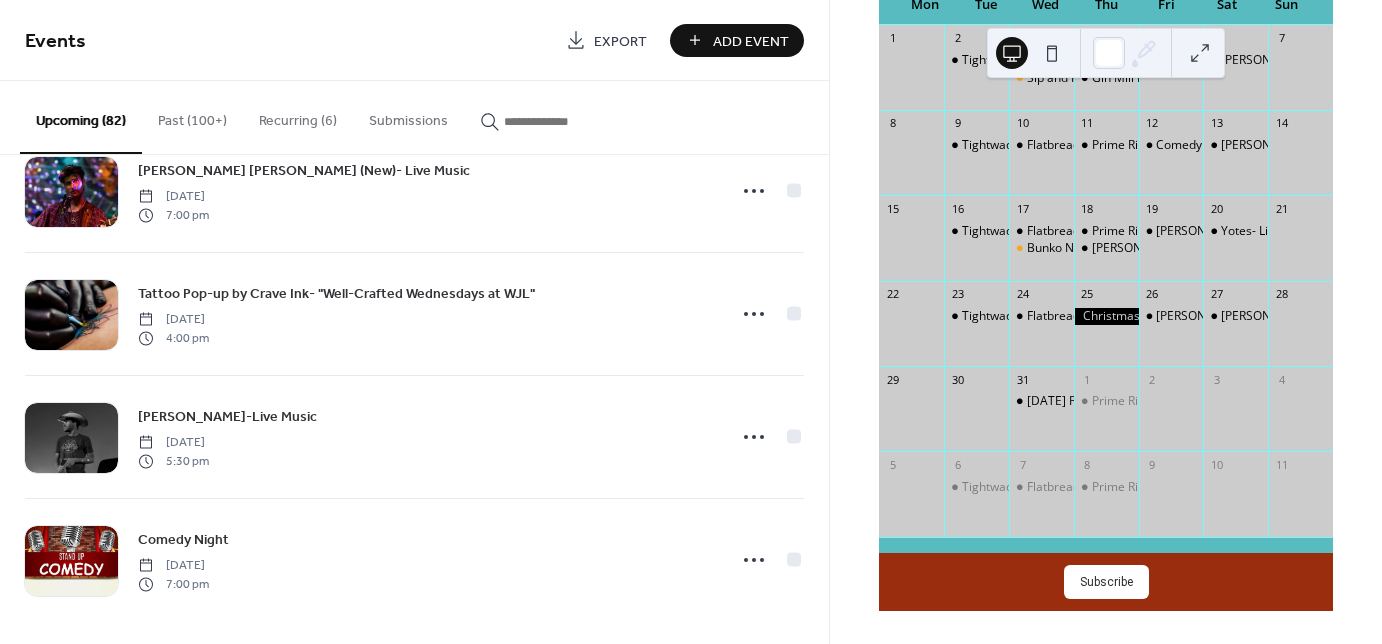 click on "Upcoming (82)" at bounding box center [81, 117] 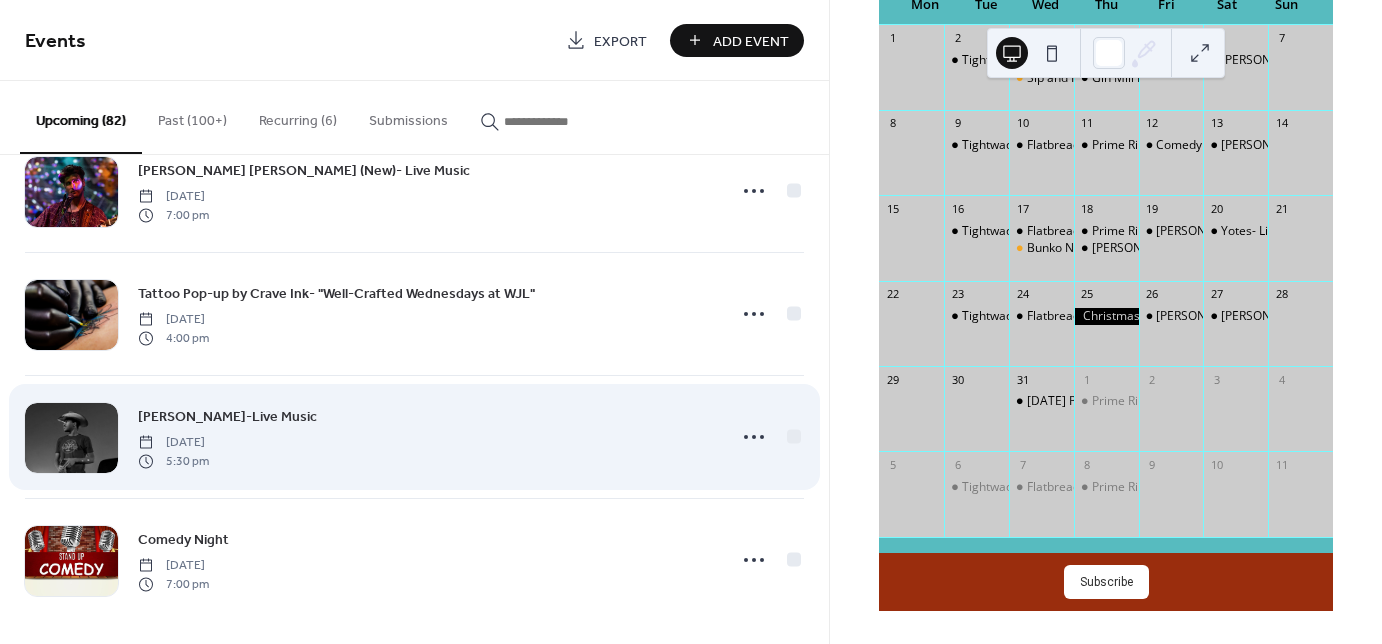 click on "5:30 pm" at bounding box center (173, 461) 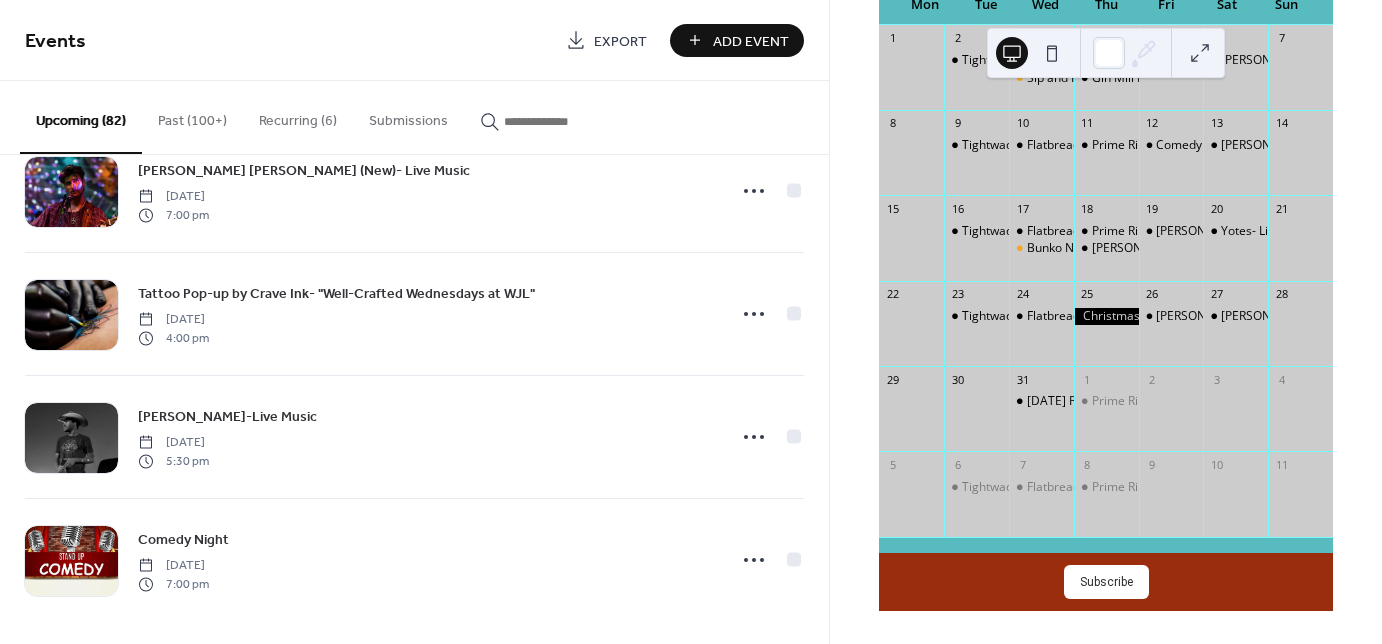 click on "Upcoming (82)" at bounding box center (81, 117) 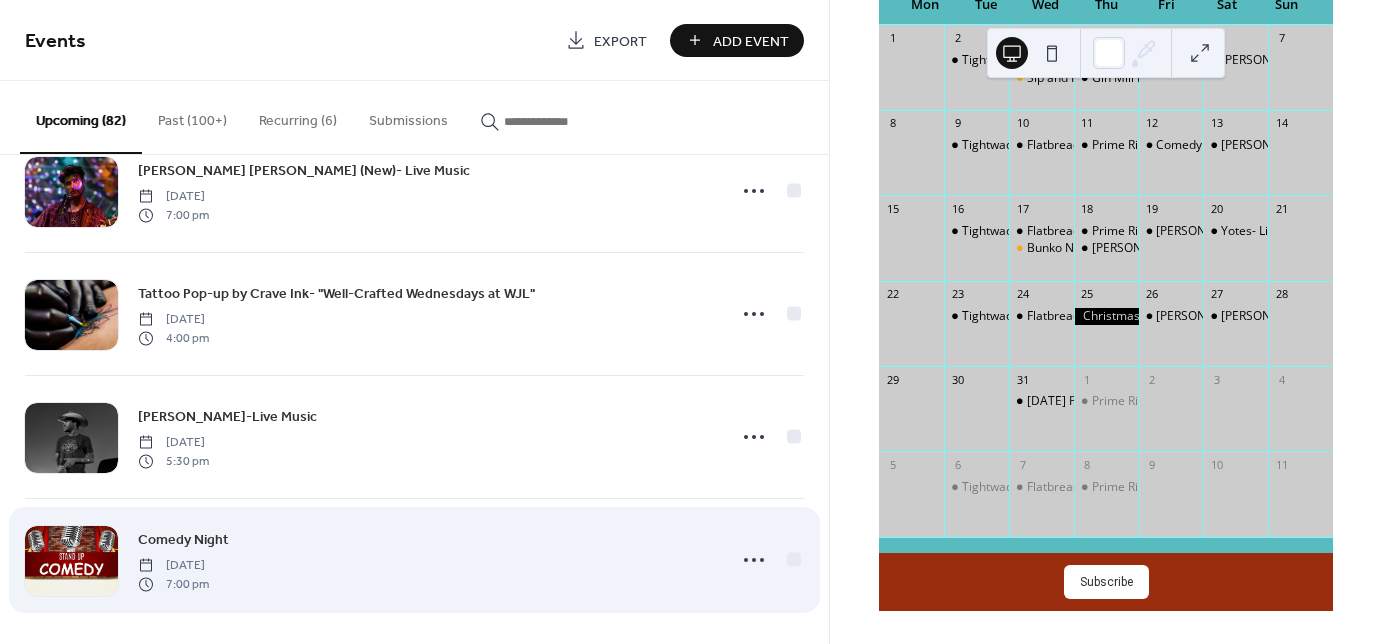 click on "Comedy Night Friday, September 12, 2025 7:00 pm" at bounding box center (426, 560) 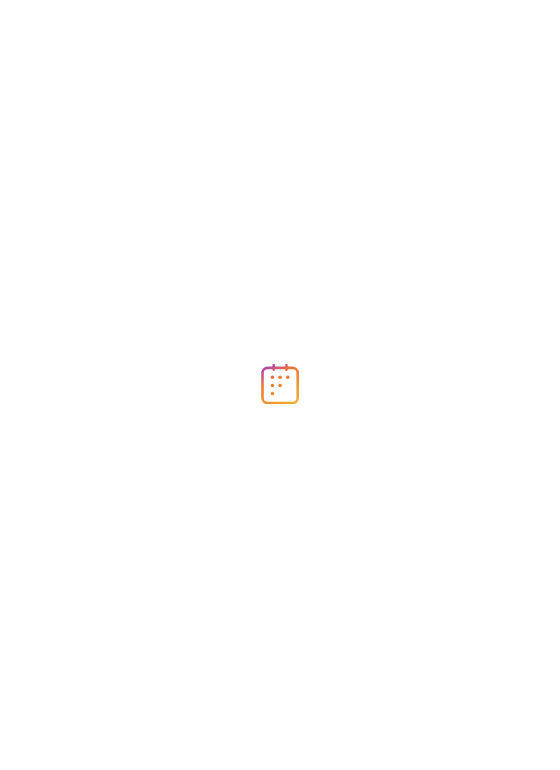 scroll, scrollTop: 0, scrollLeft: 0, axis: both 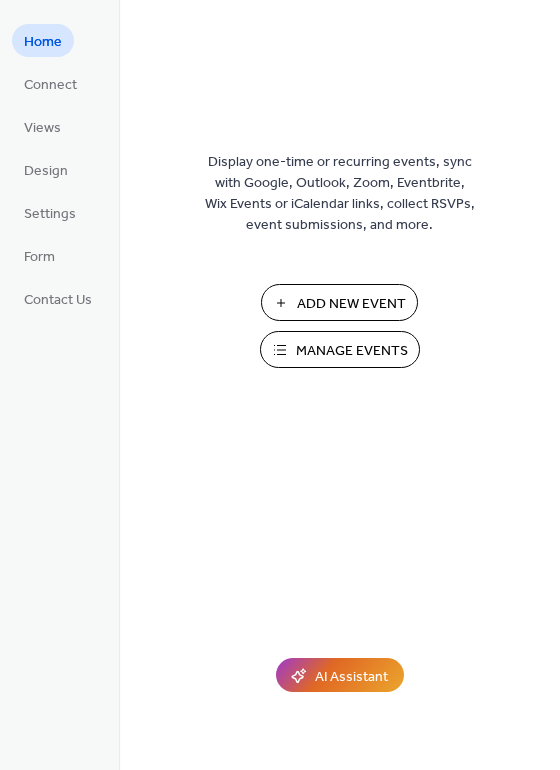 click on "Manage Events" at bounding box center (352, 351) 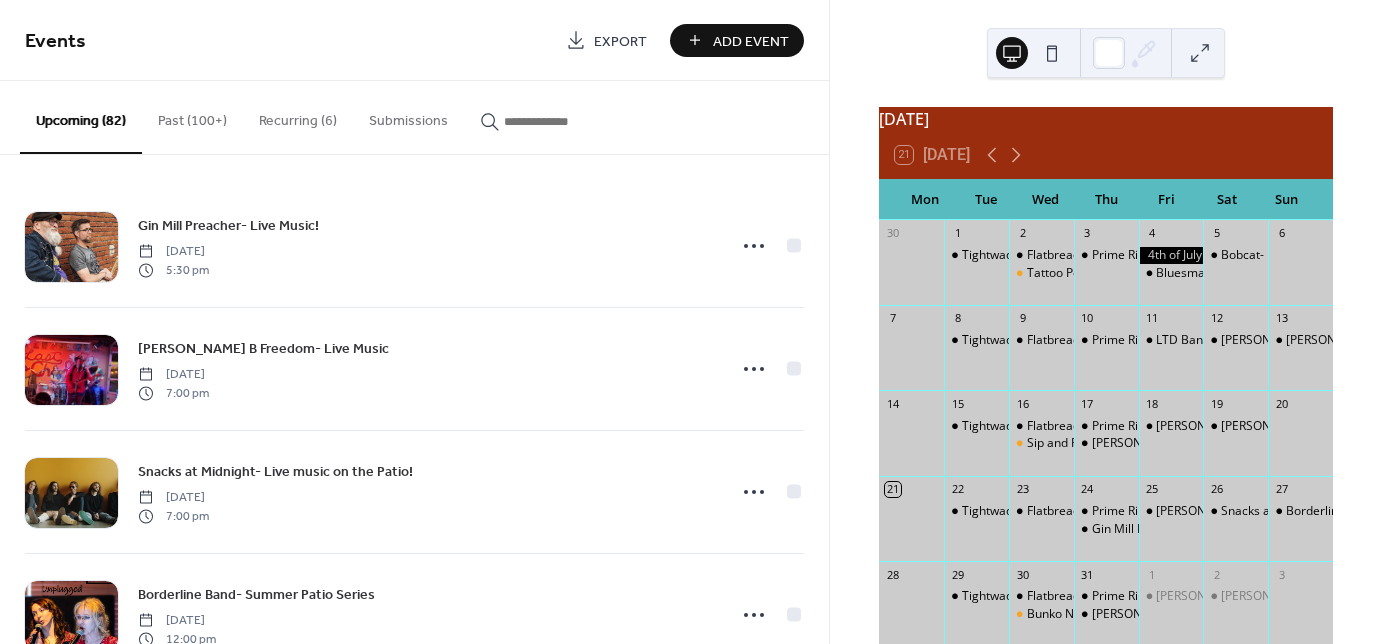 scroll, scrollTop: 0, scrollLeft: 0, axis: both 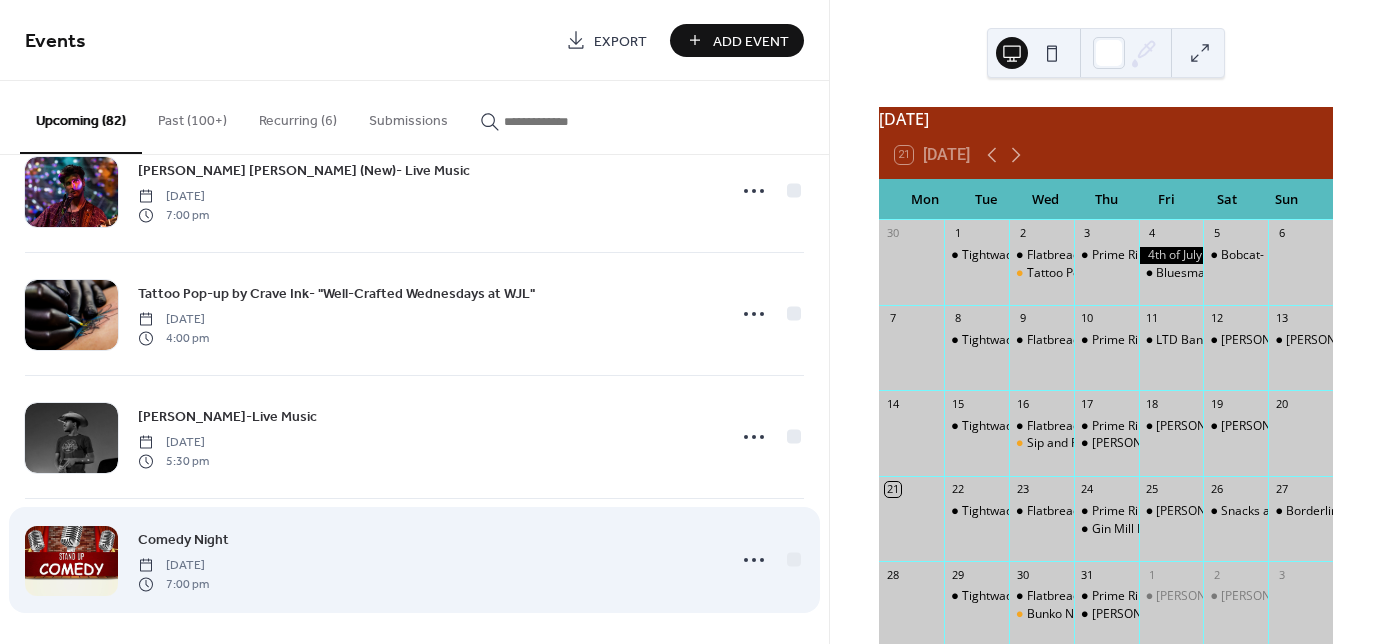 click at bounding box center (71, 561) 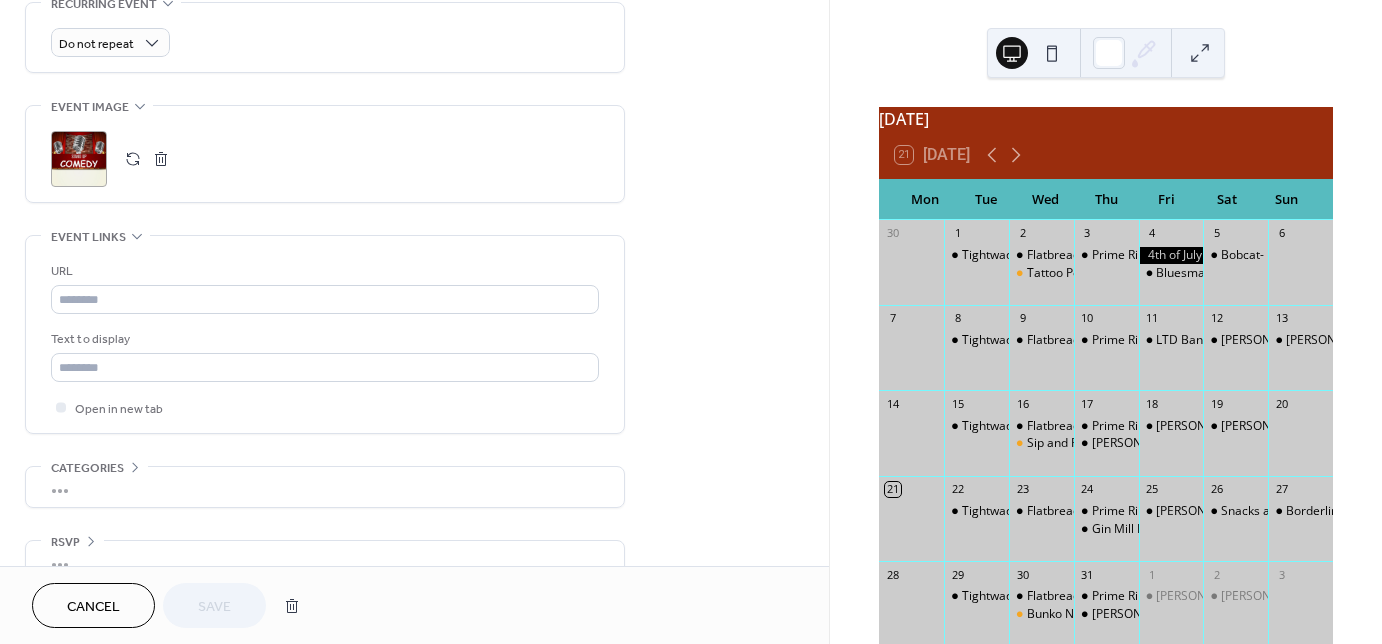 scroll, scrollTop: 917, scrollLeft: 0, axis: vertical 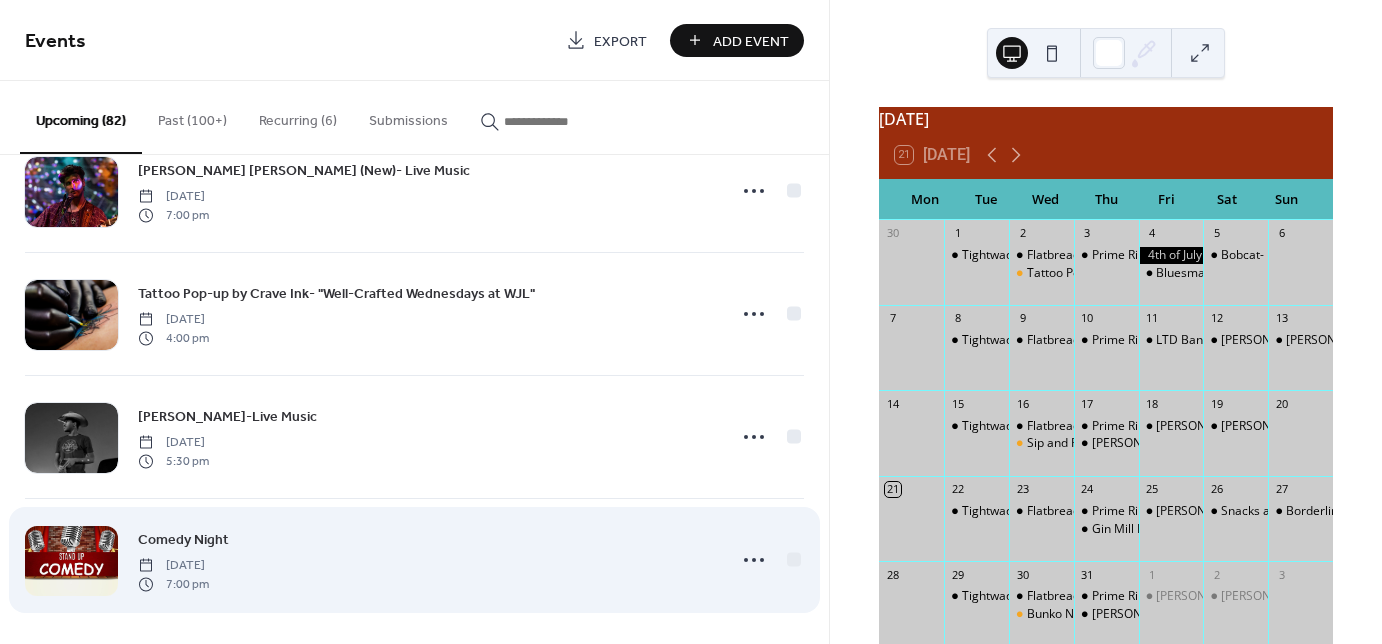 click at bounding box center (71, 561) 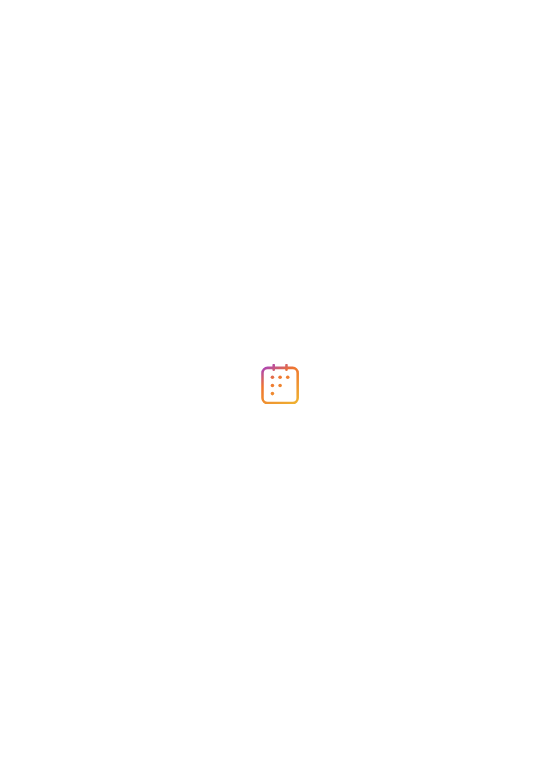scroll, scrollTop: 0, scrollLeft: 0, axis: both 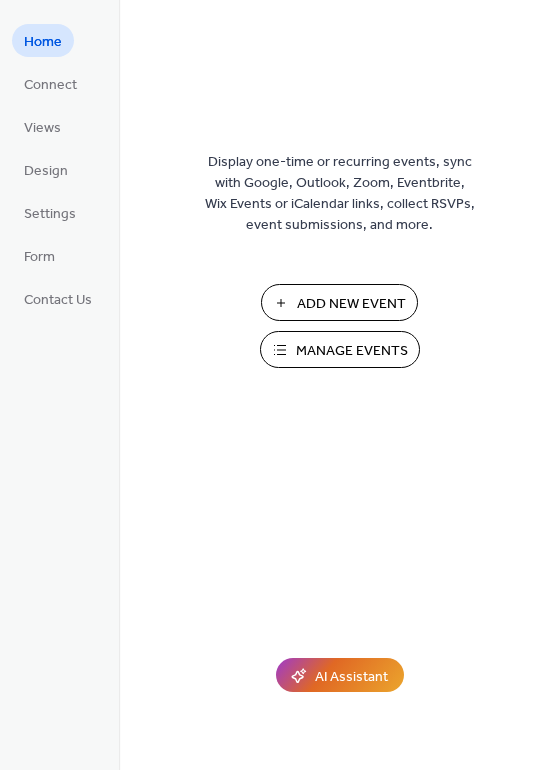 click on "Manage Events" at bounding box center (352, 351) 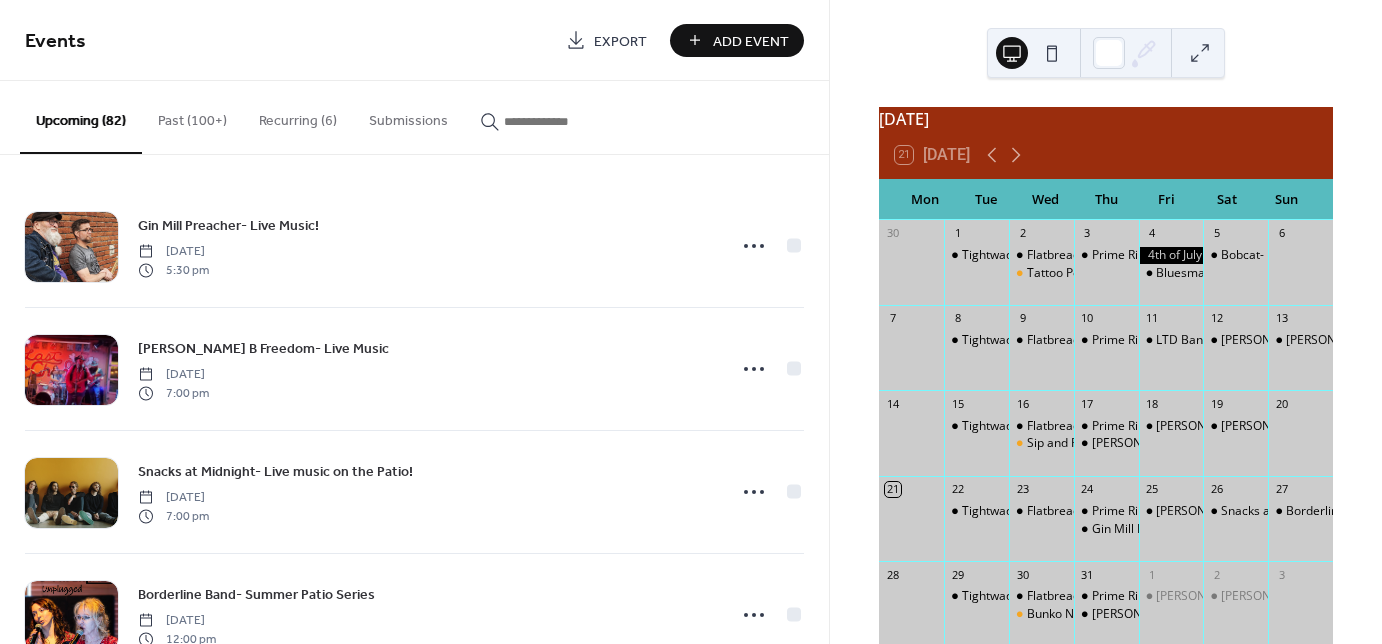 scroll, scrollTop: 0, scrollLeft: 0, axis: both 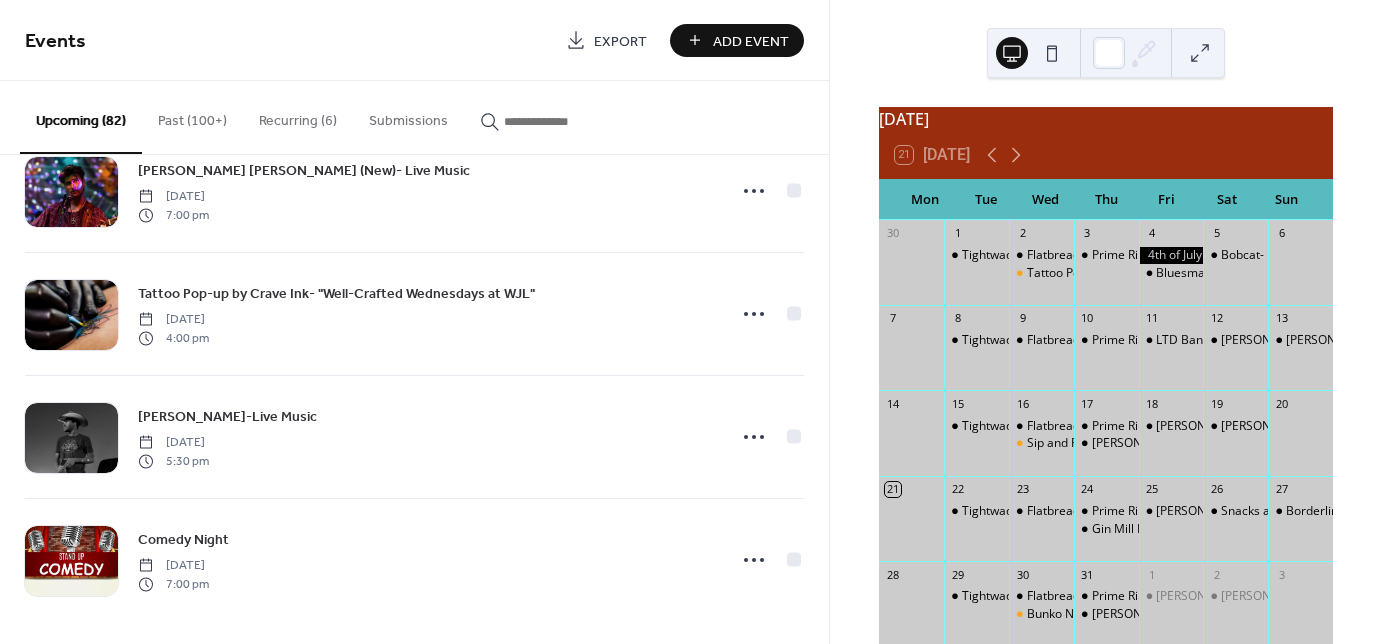 click on "Upcoming (82)" at bounding box center (81, 117) 